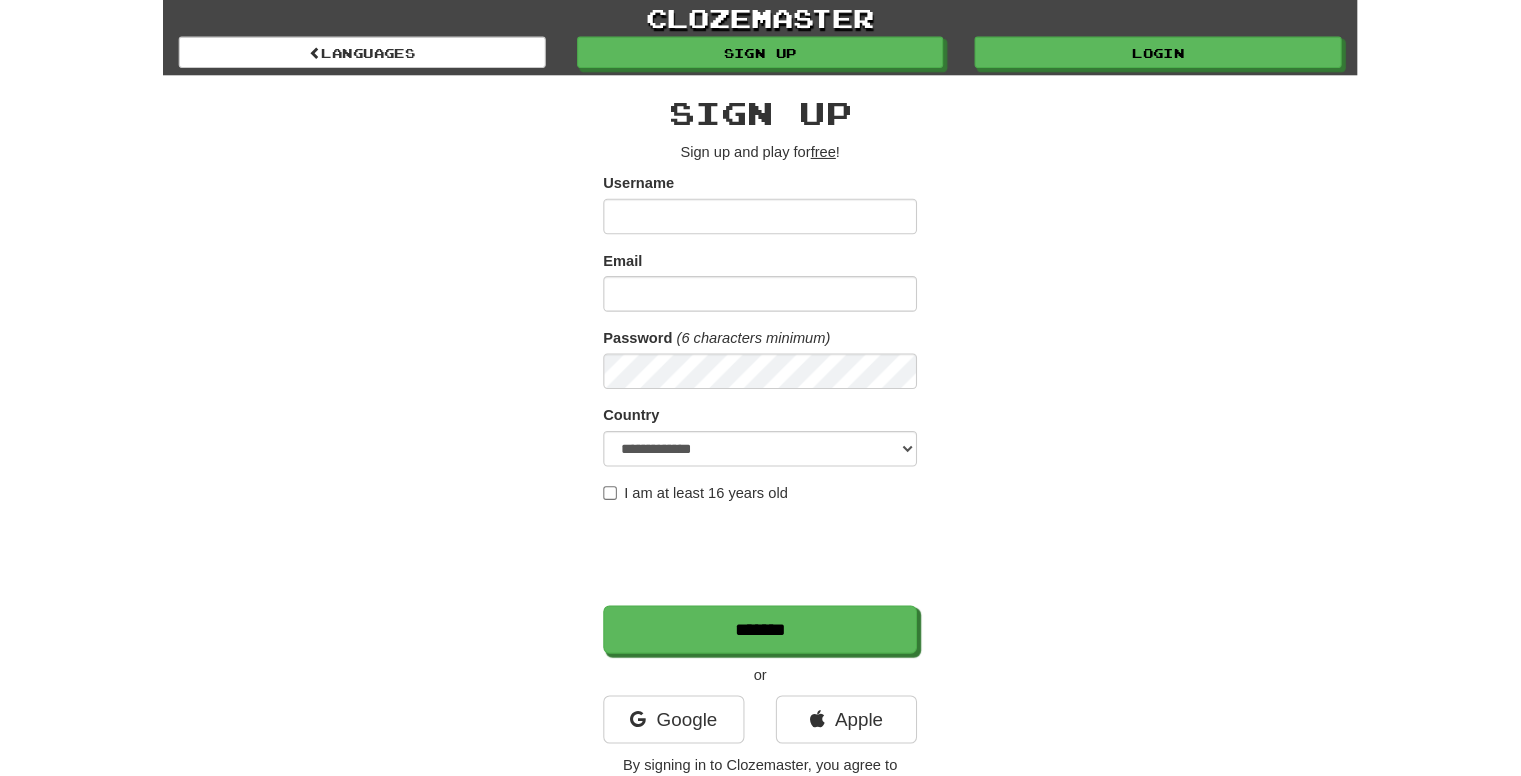 scroll, scrollTop: 0, scrollLeft: 0, axis: both 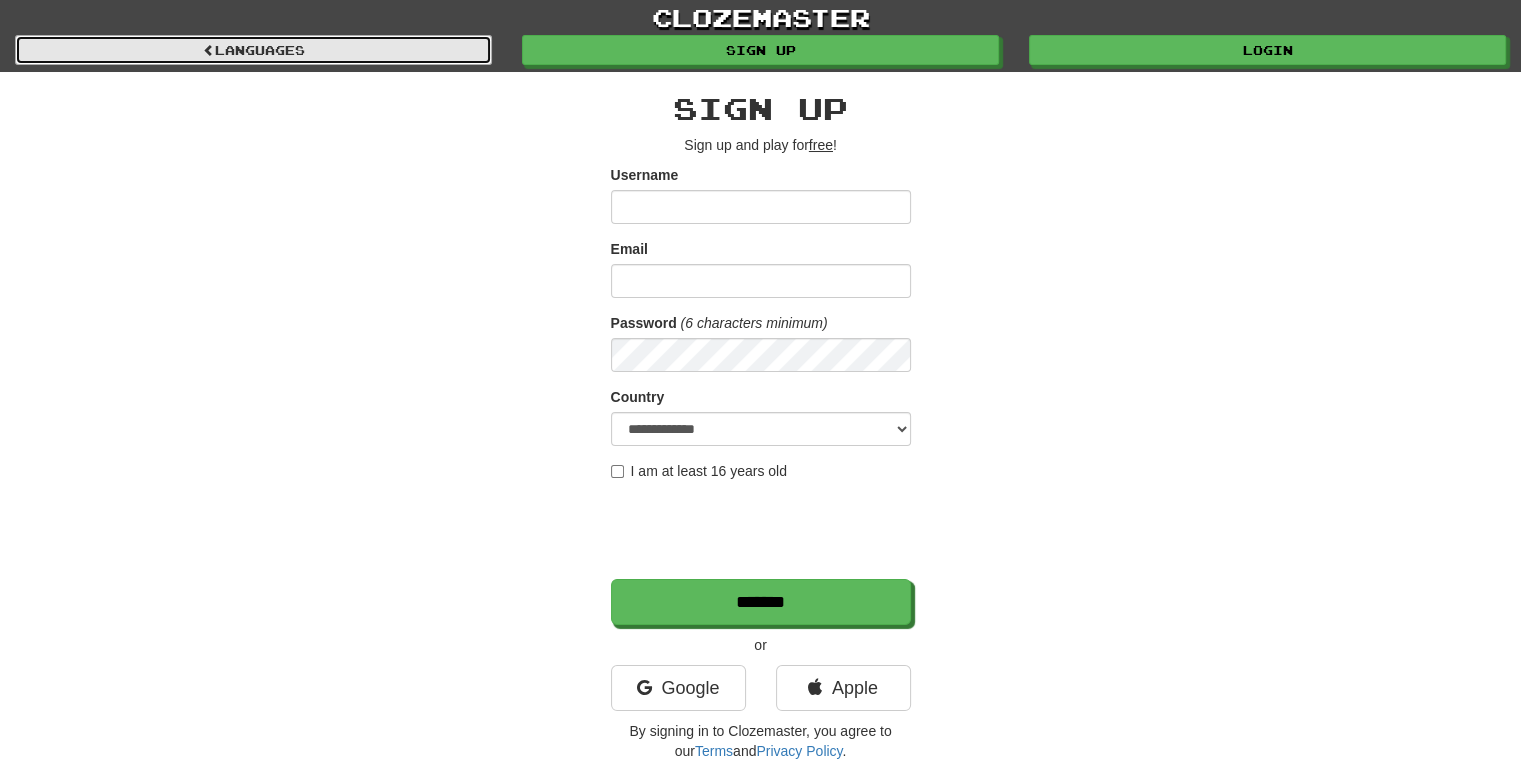 click on "Languages" at bounding box center (253, 50) 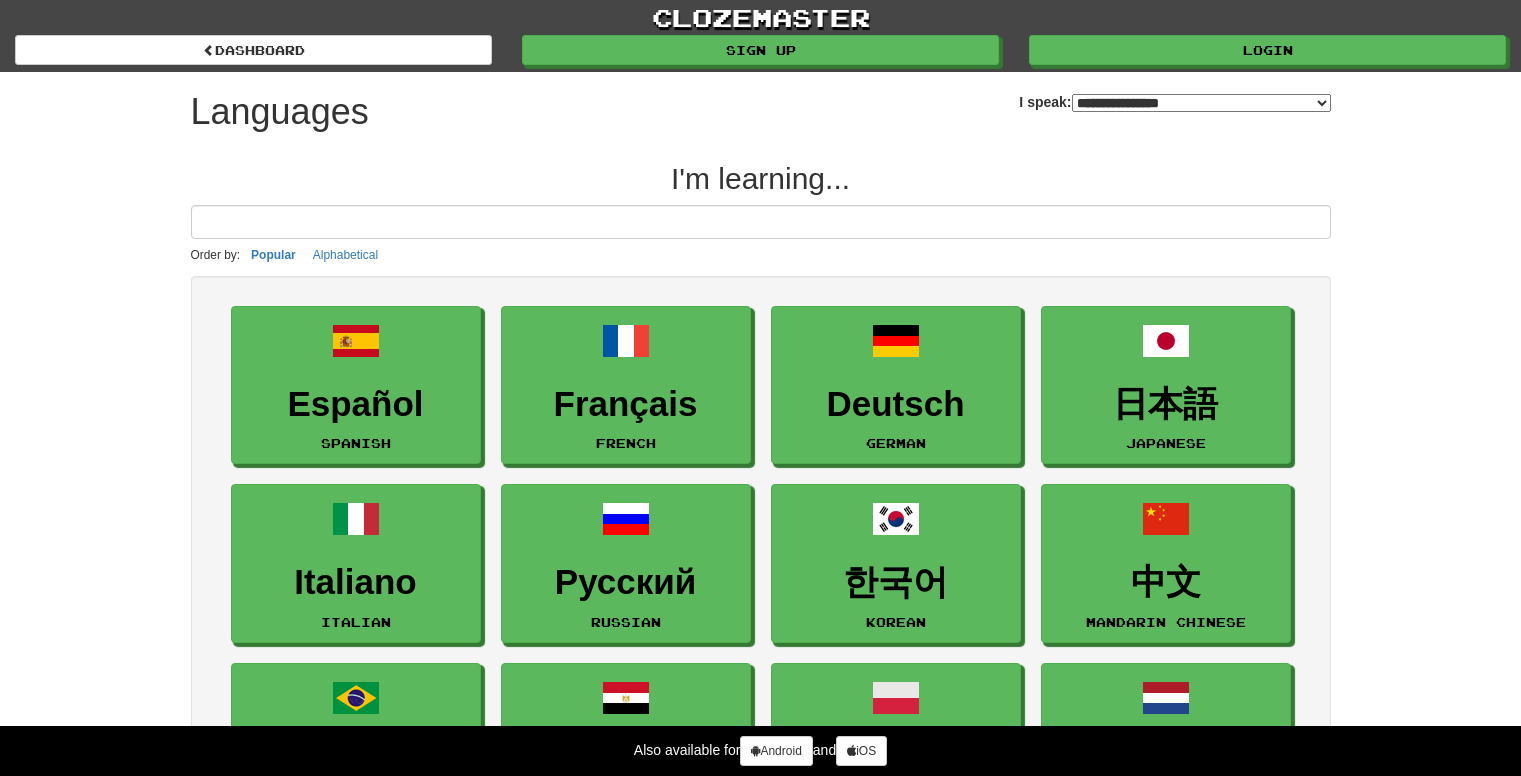 select on "*******" 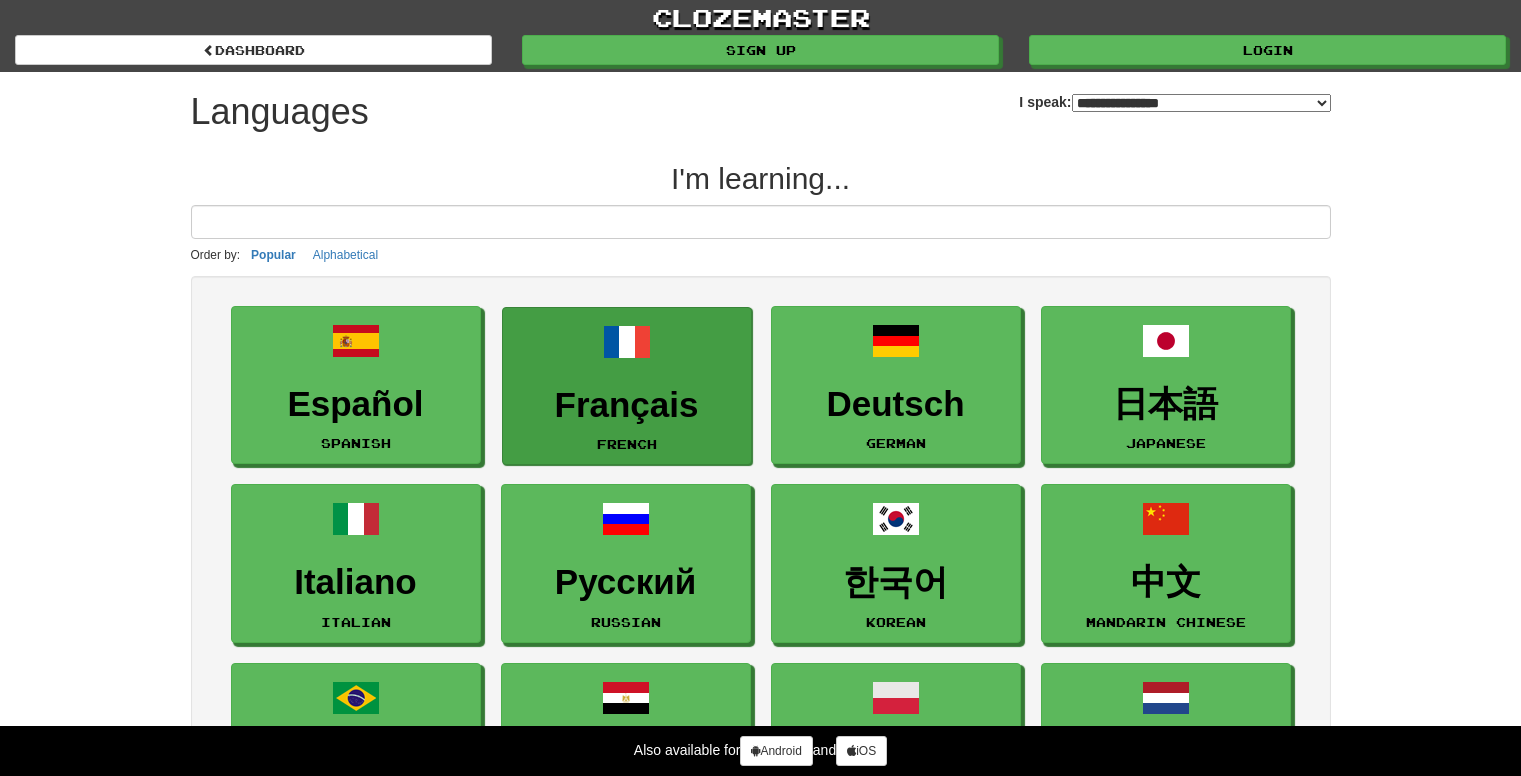 scroll, scrollTop: 0, scrollLeft: 0, axis: both 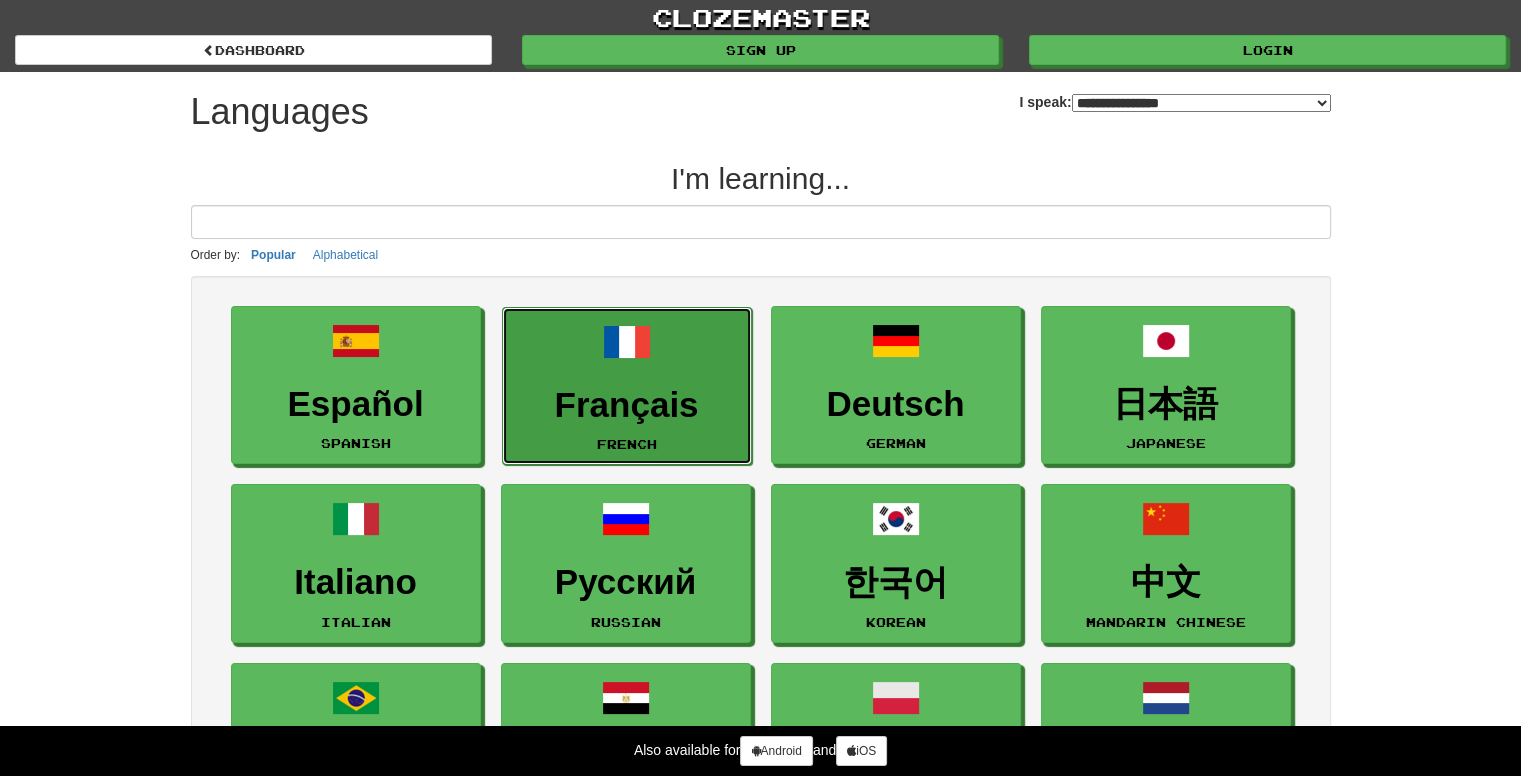 click on "French" at bounding box center [627, 444] 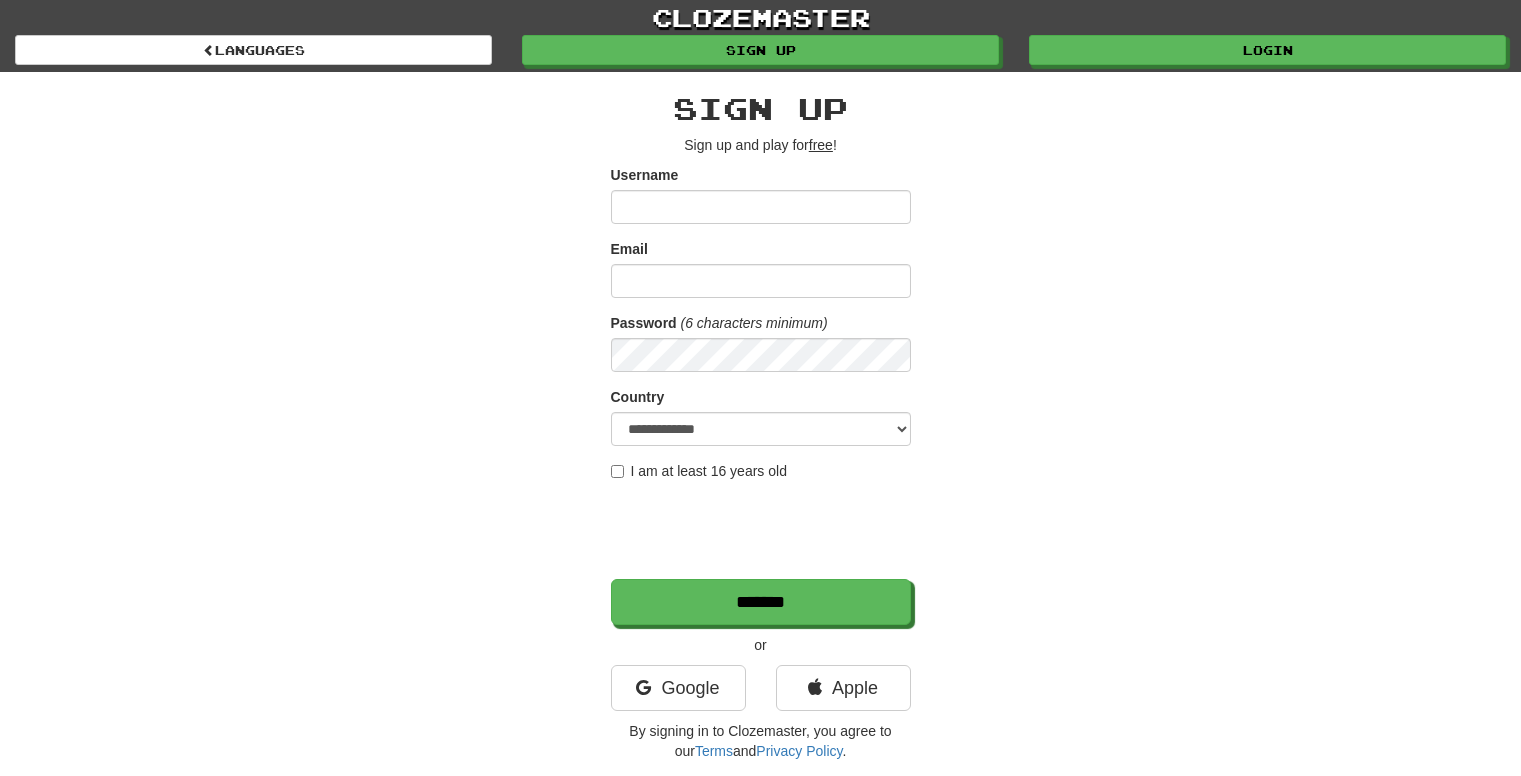 scroll, scrollTop: 0, scrollLeft: 0, axis: both 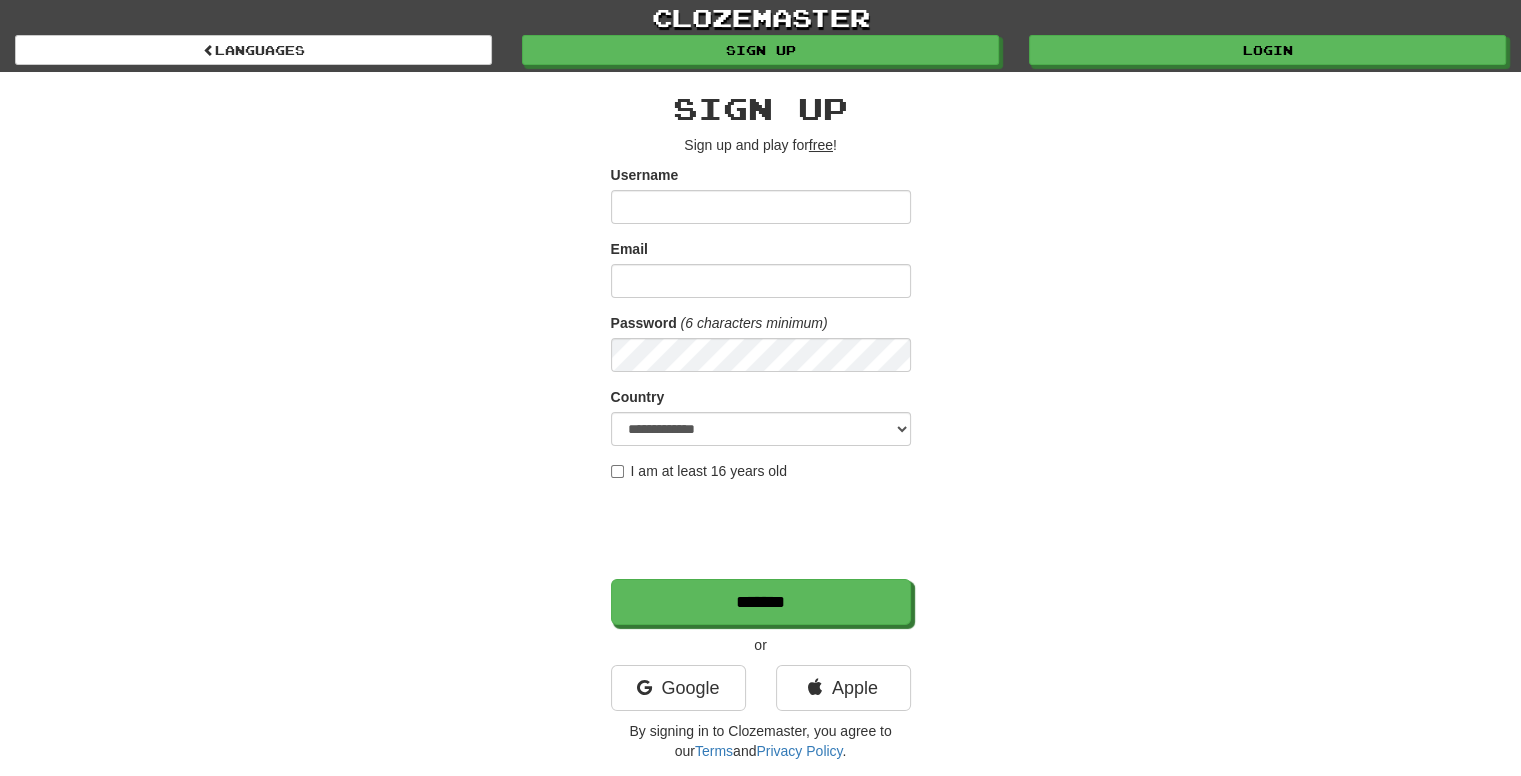 click on "**********" at bounding box center (761, 421) 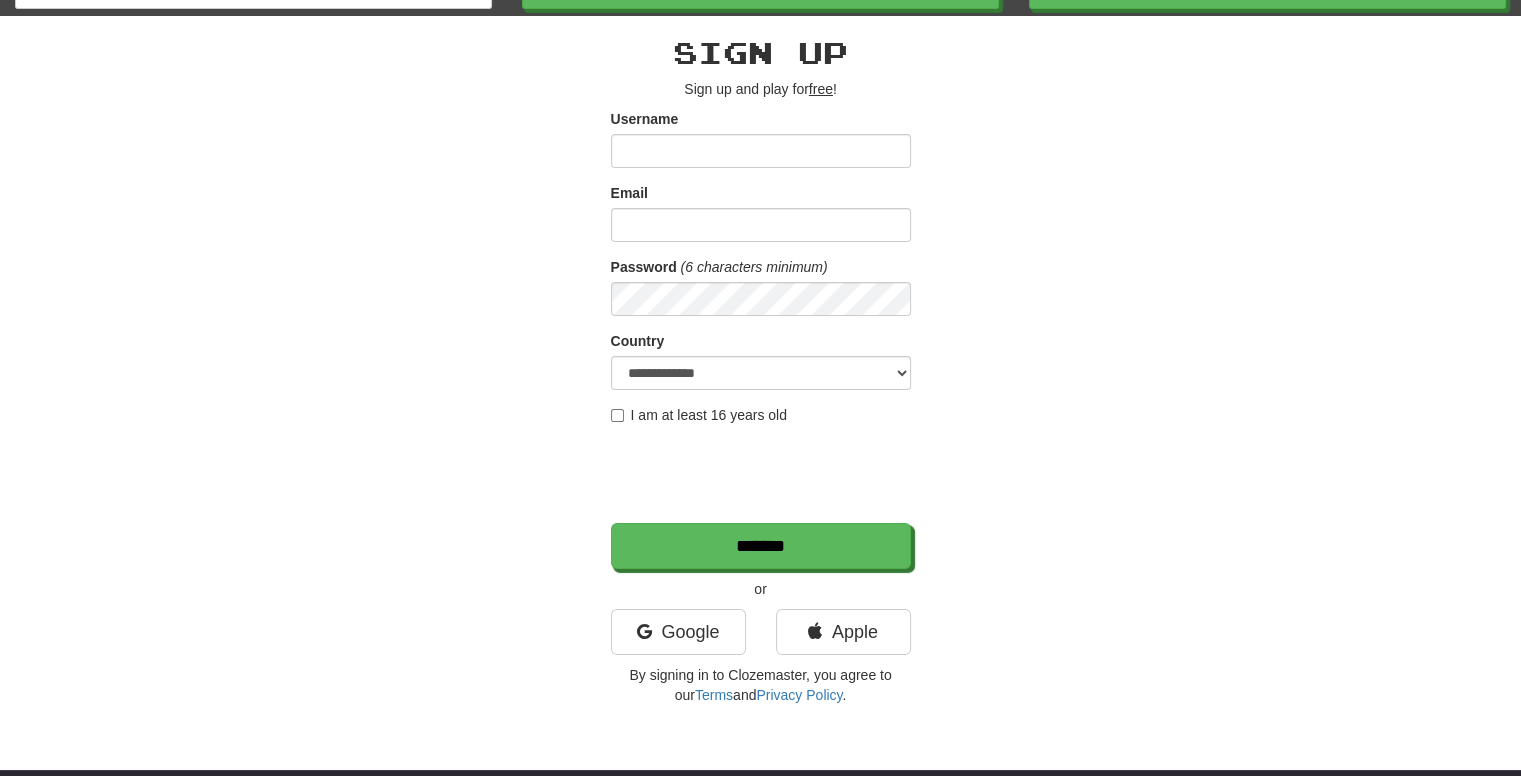 scroll, scrollTop: 55, scrollLeft: 0, axis: vertical 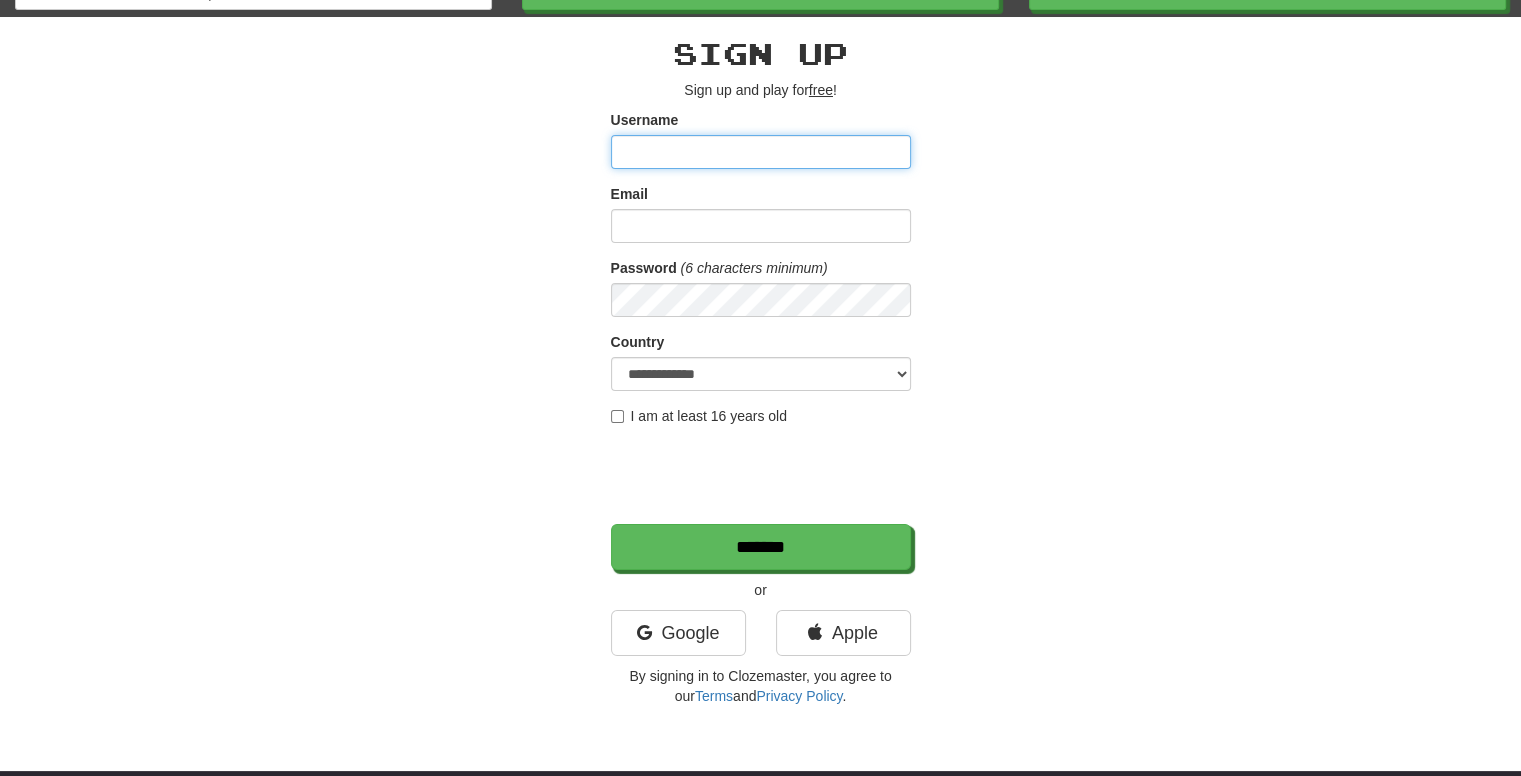 click on "Username" at bounding box center (761, 152) 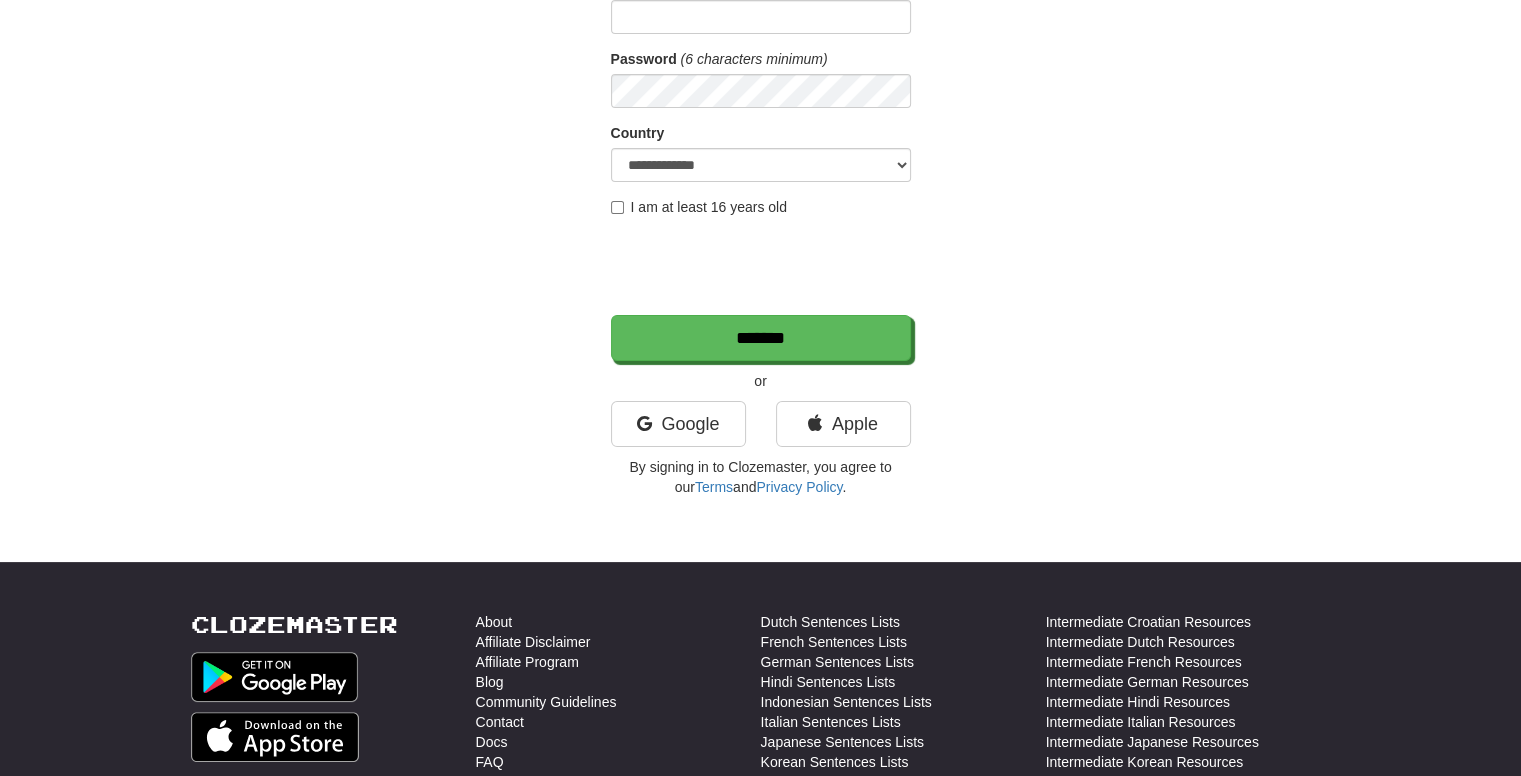 scroll, scrollTop: 266, scrollLeft: 0, axis: vertical 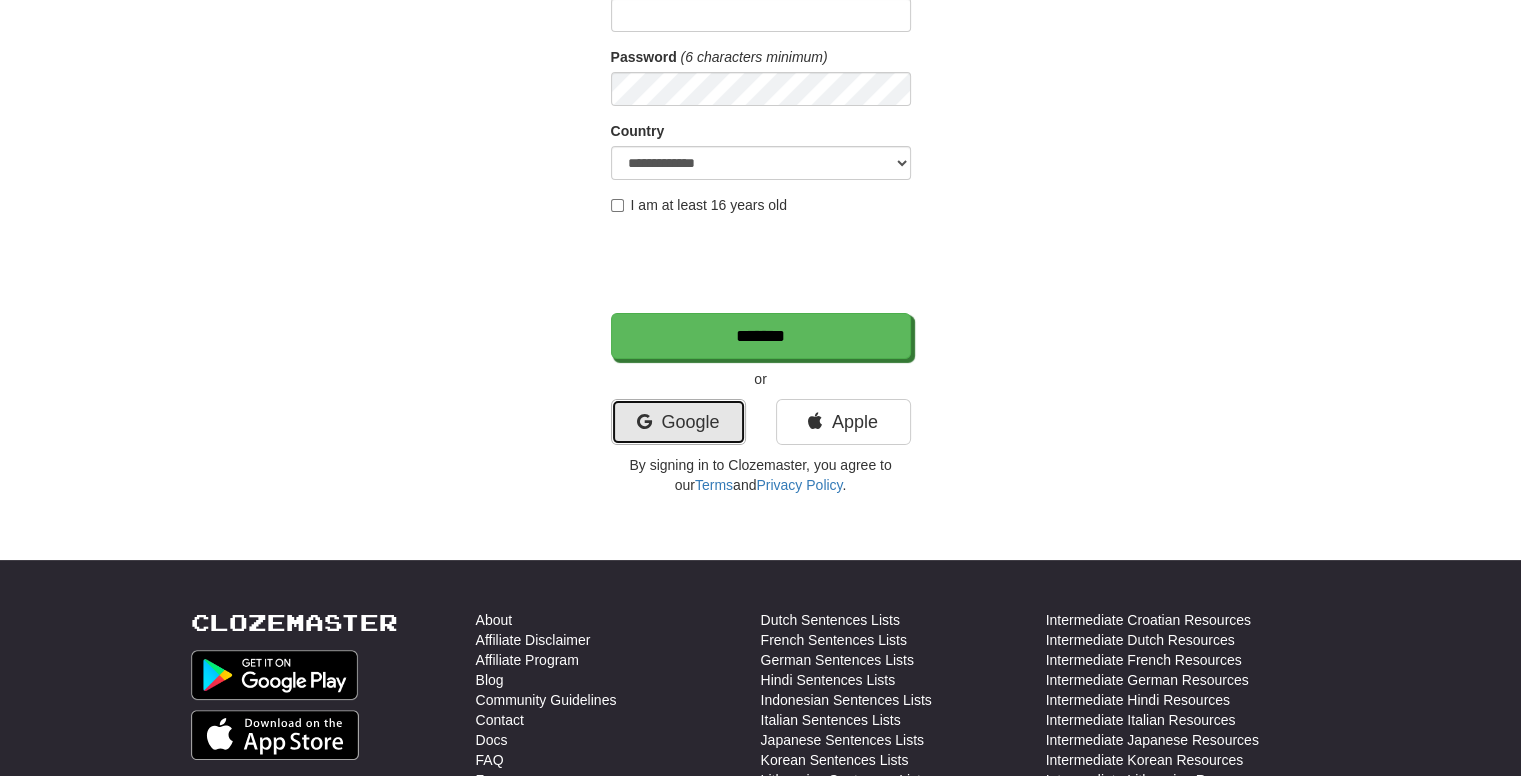 click on "Google" at bounding box center [678, 422] 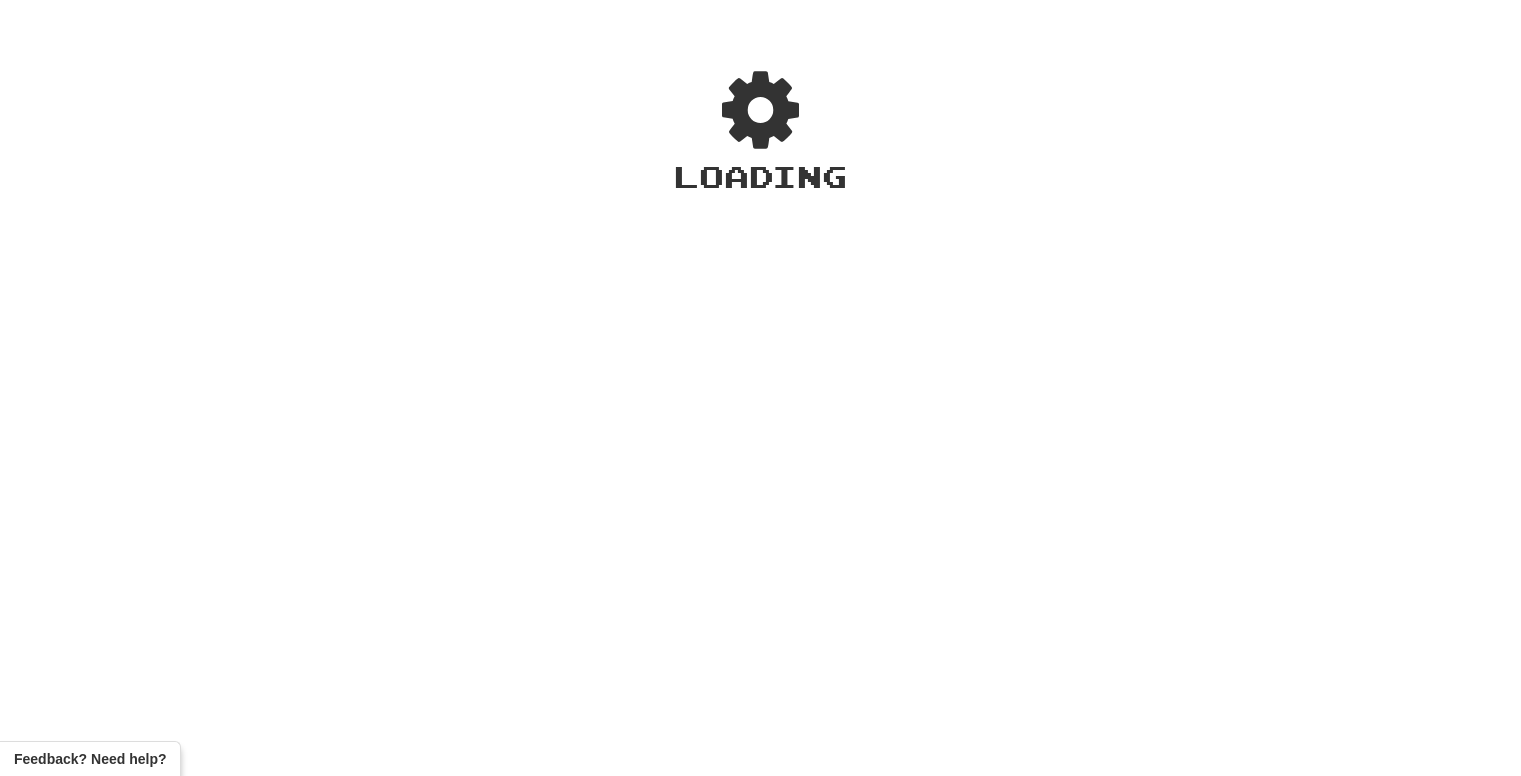 scroll, scrollTop: 0, scrollLeft: 0, axis: both 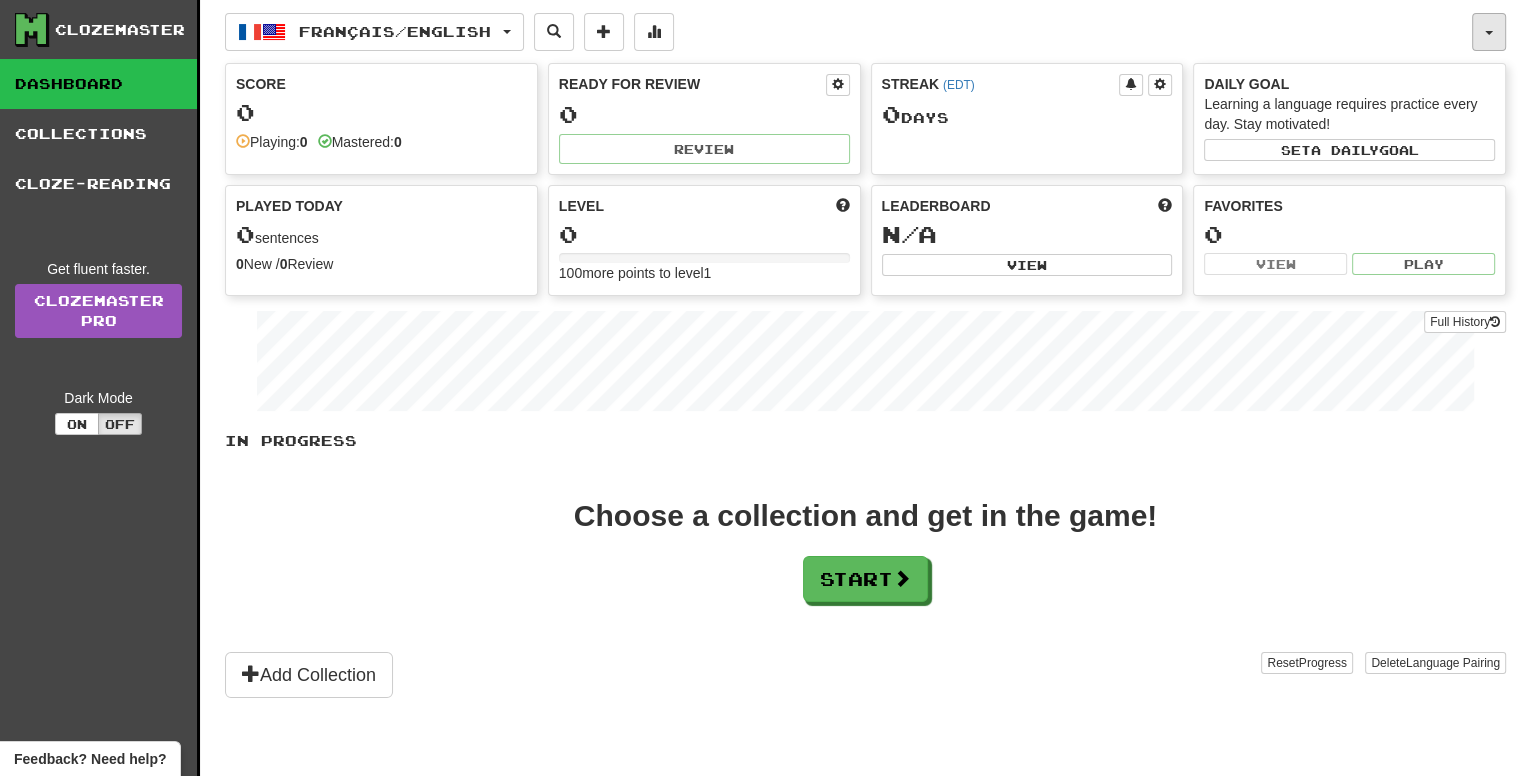 click at bounding box center (1489, 32) 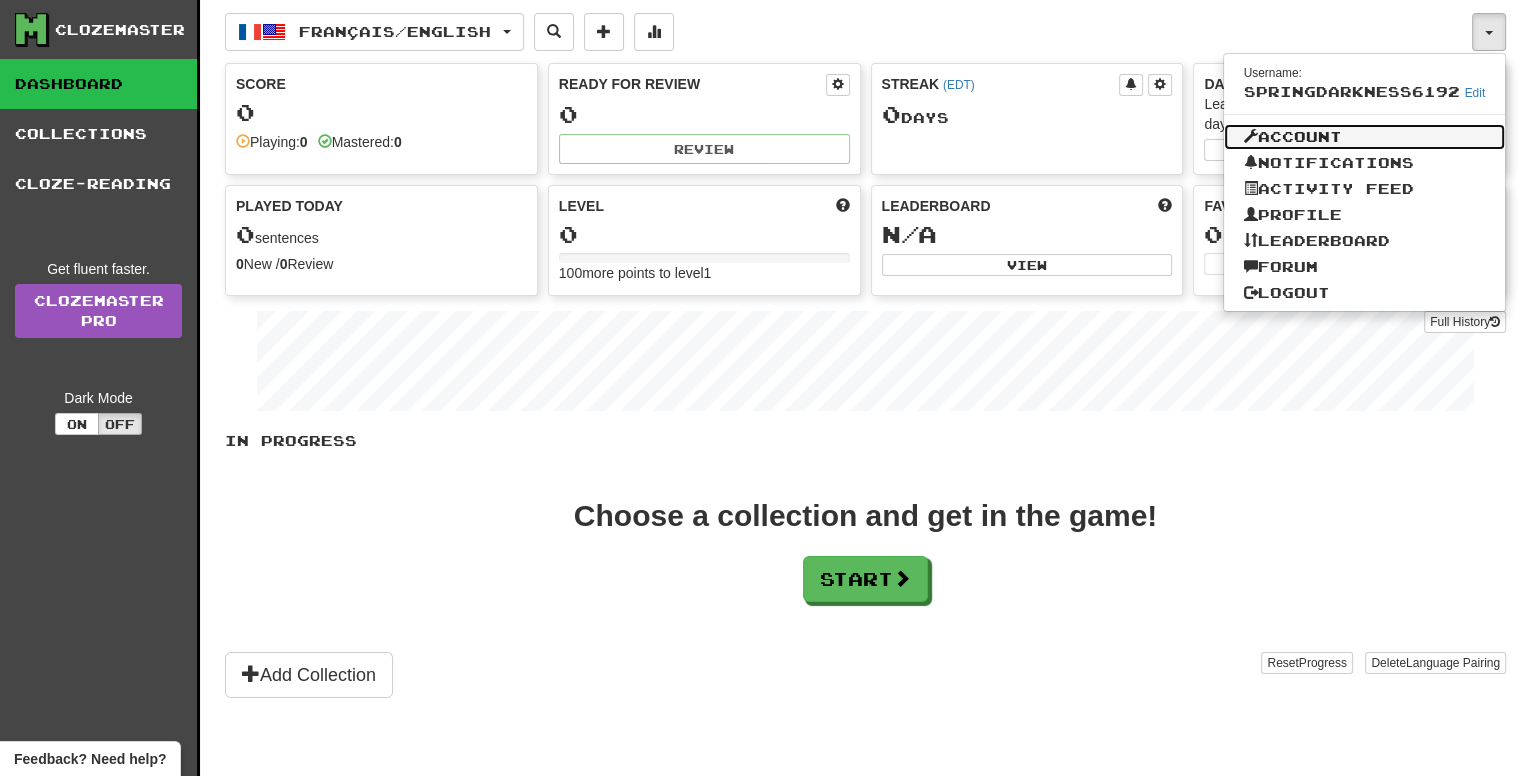 click on "Account" at bounding box center [1365, 137] 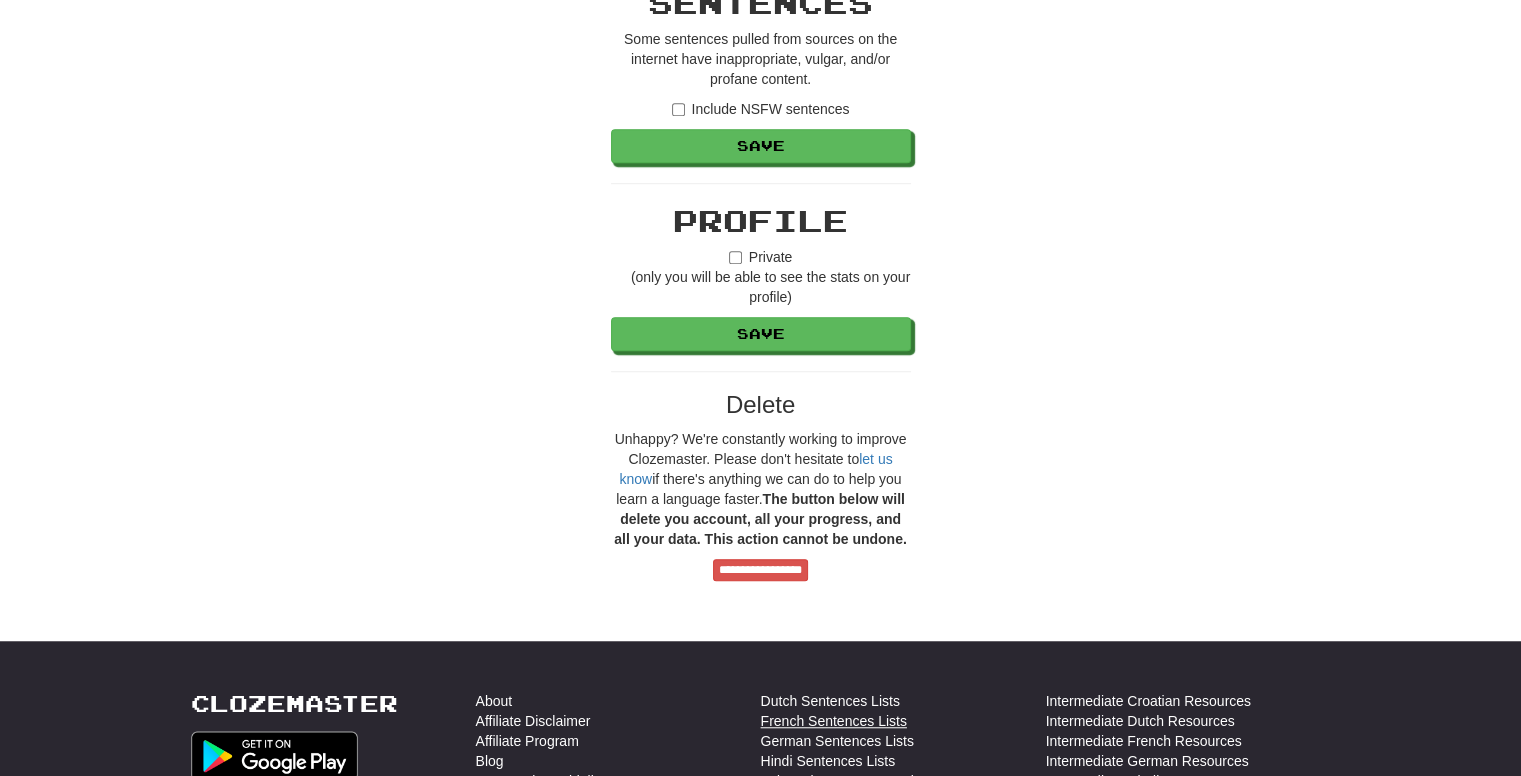 scroll, scrollTop: 1388, scrollLeft: 0, axis: vertical 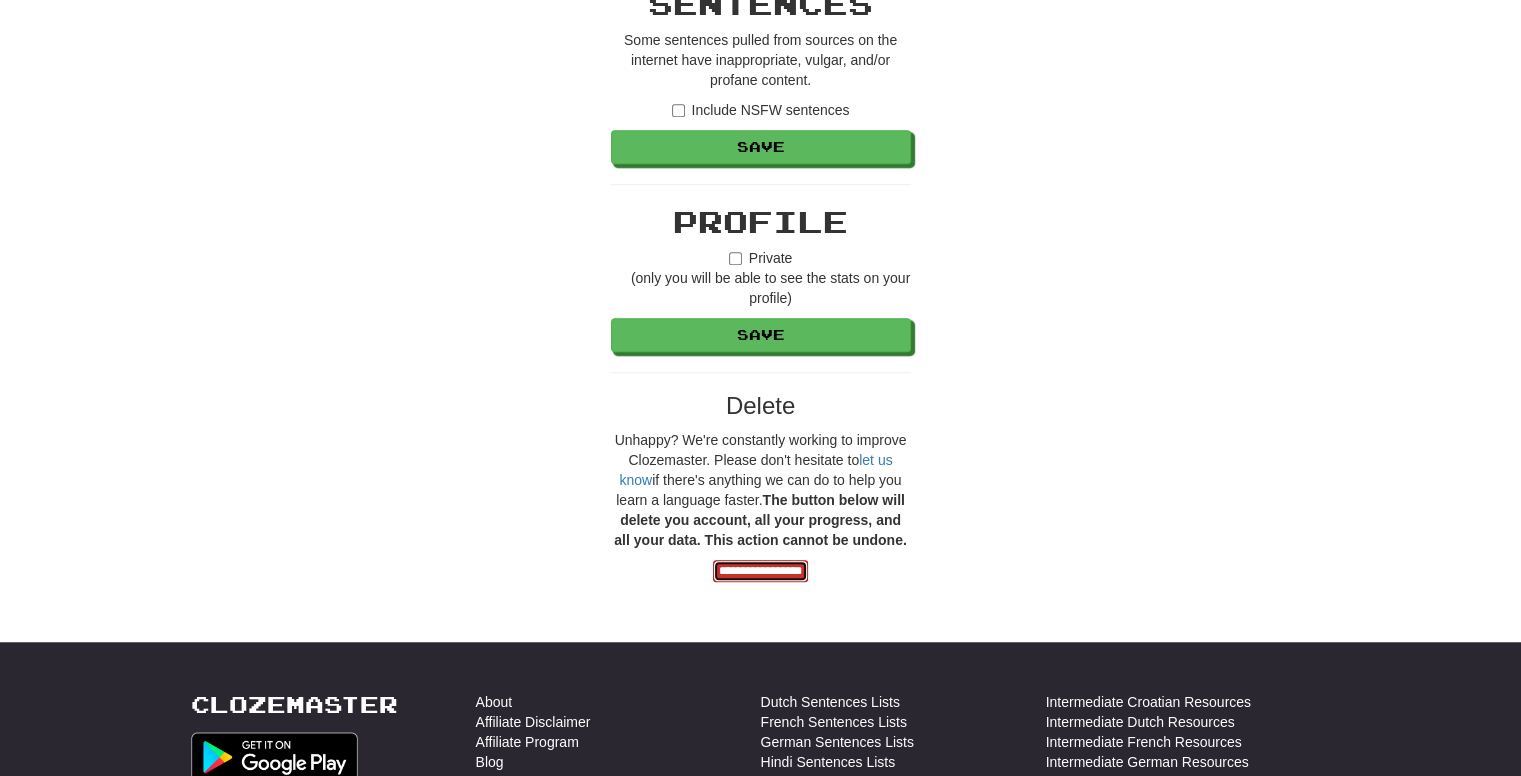 click on "**********" at bounding box center [760, 571] 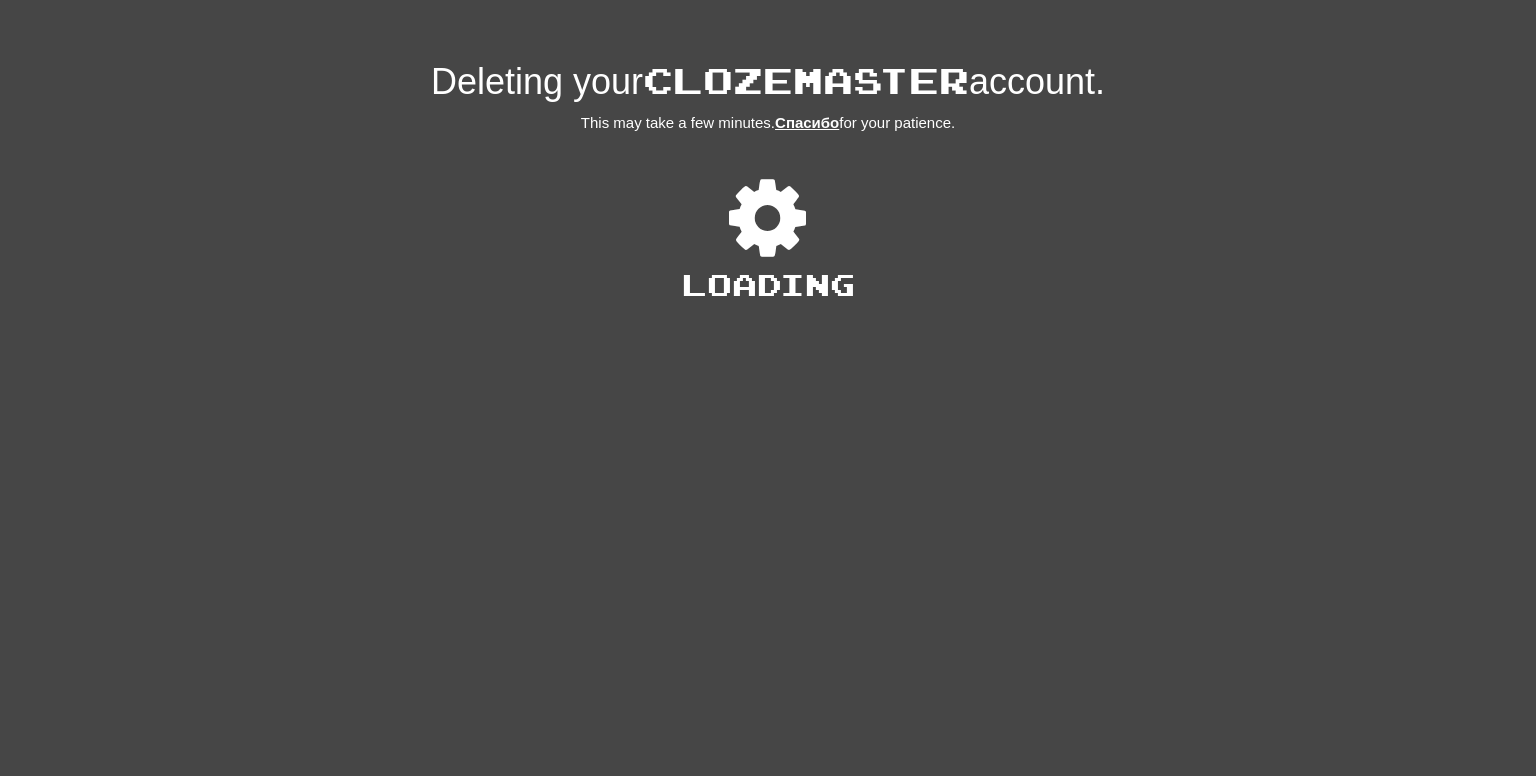 scroll, scrollTop: 0, scrollLeft: 0, axis: both 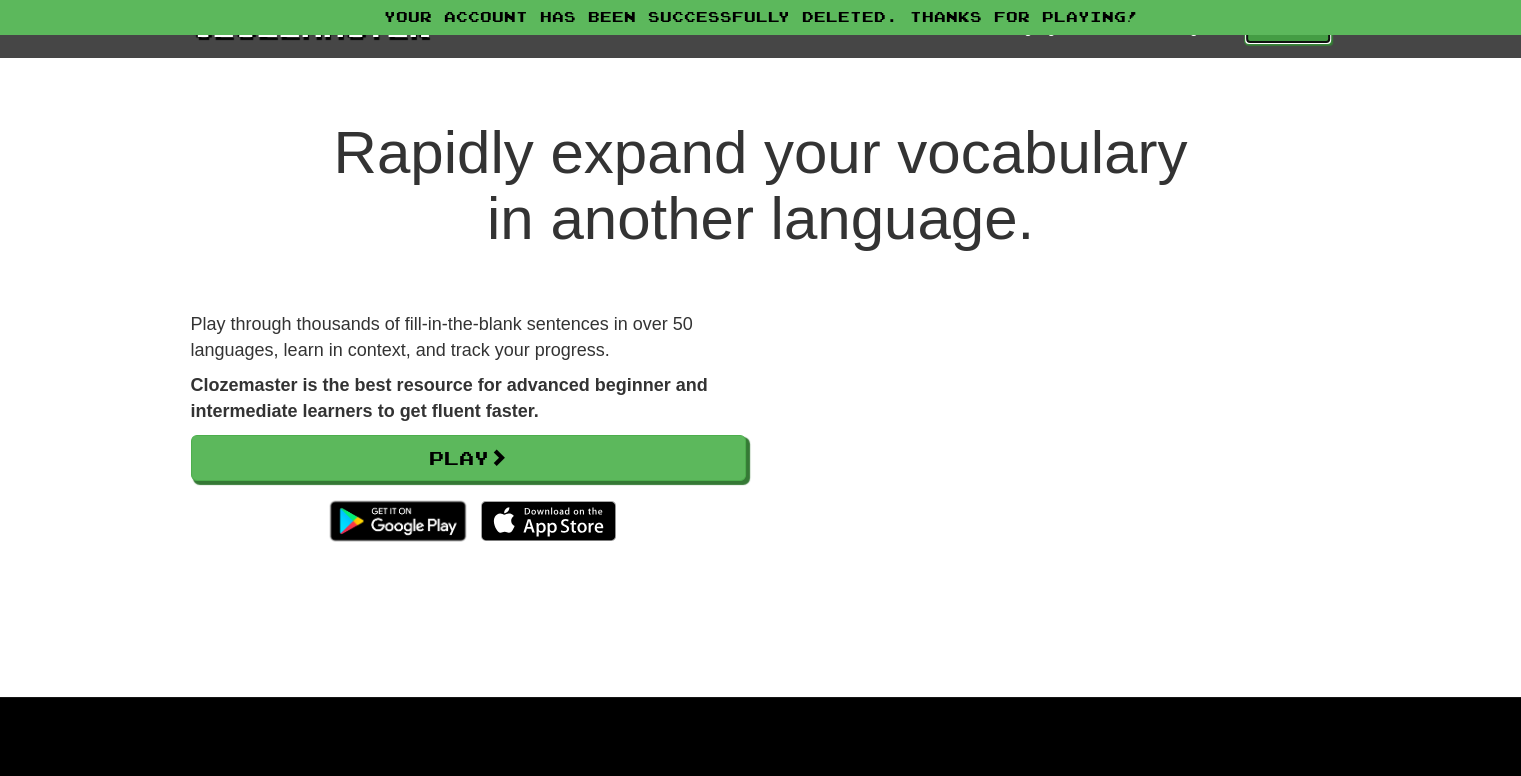 click on "Play" at bounding box center (1288, 28) 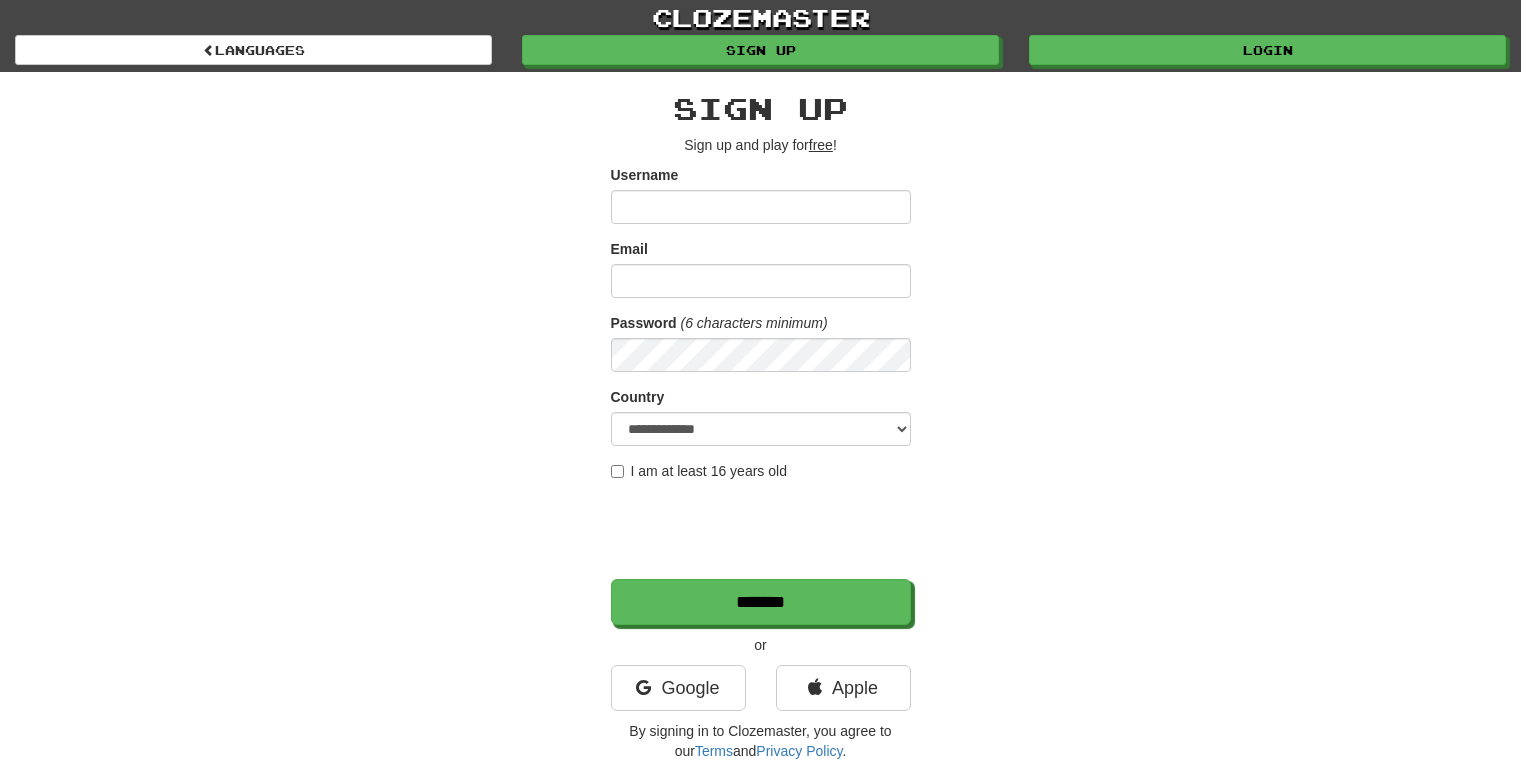 scroll, scrollTop: 0, scrollLeft: 0, axis: both 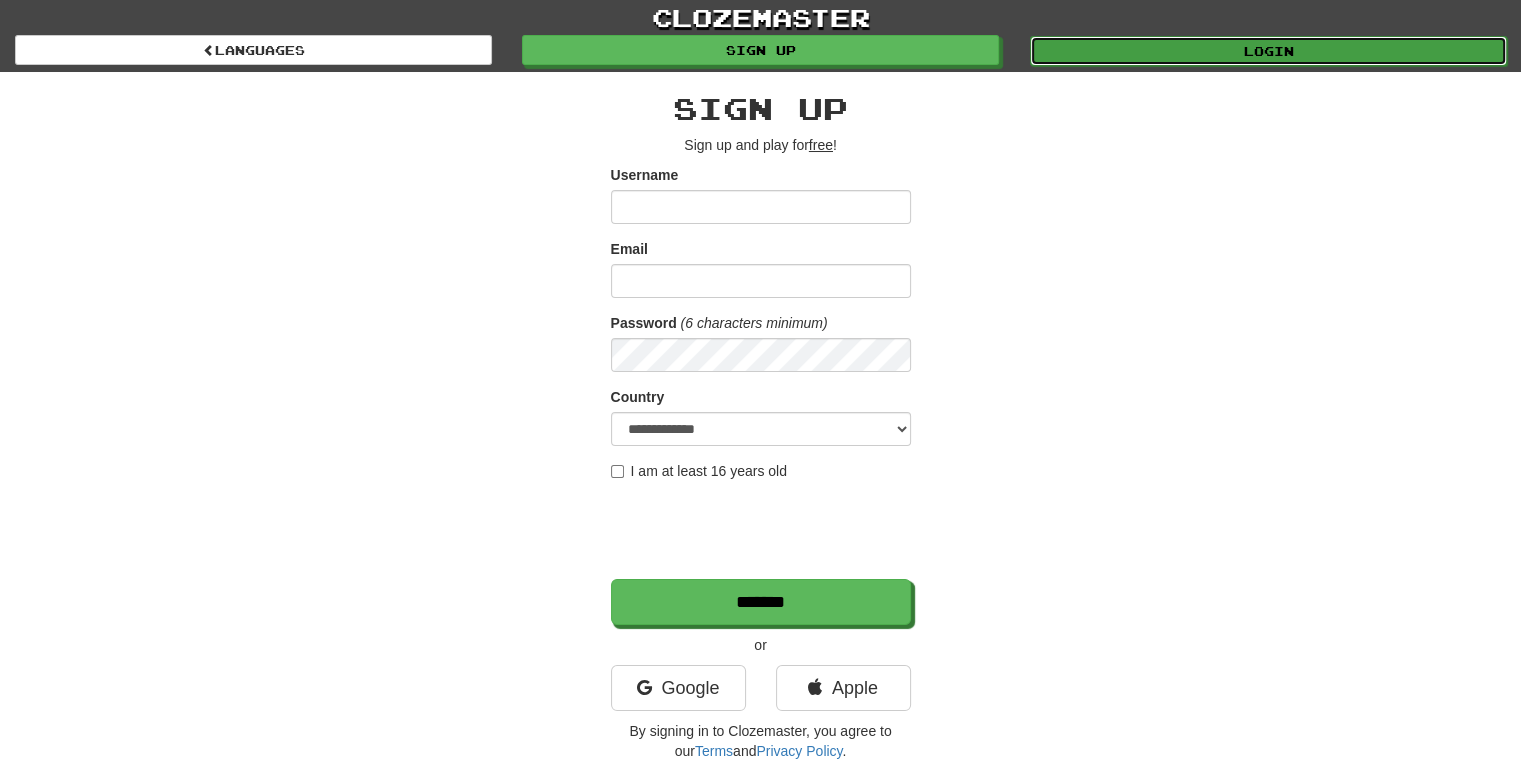click on "Login" at bounding box center [1268, 51] 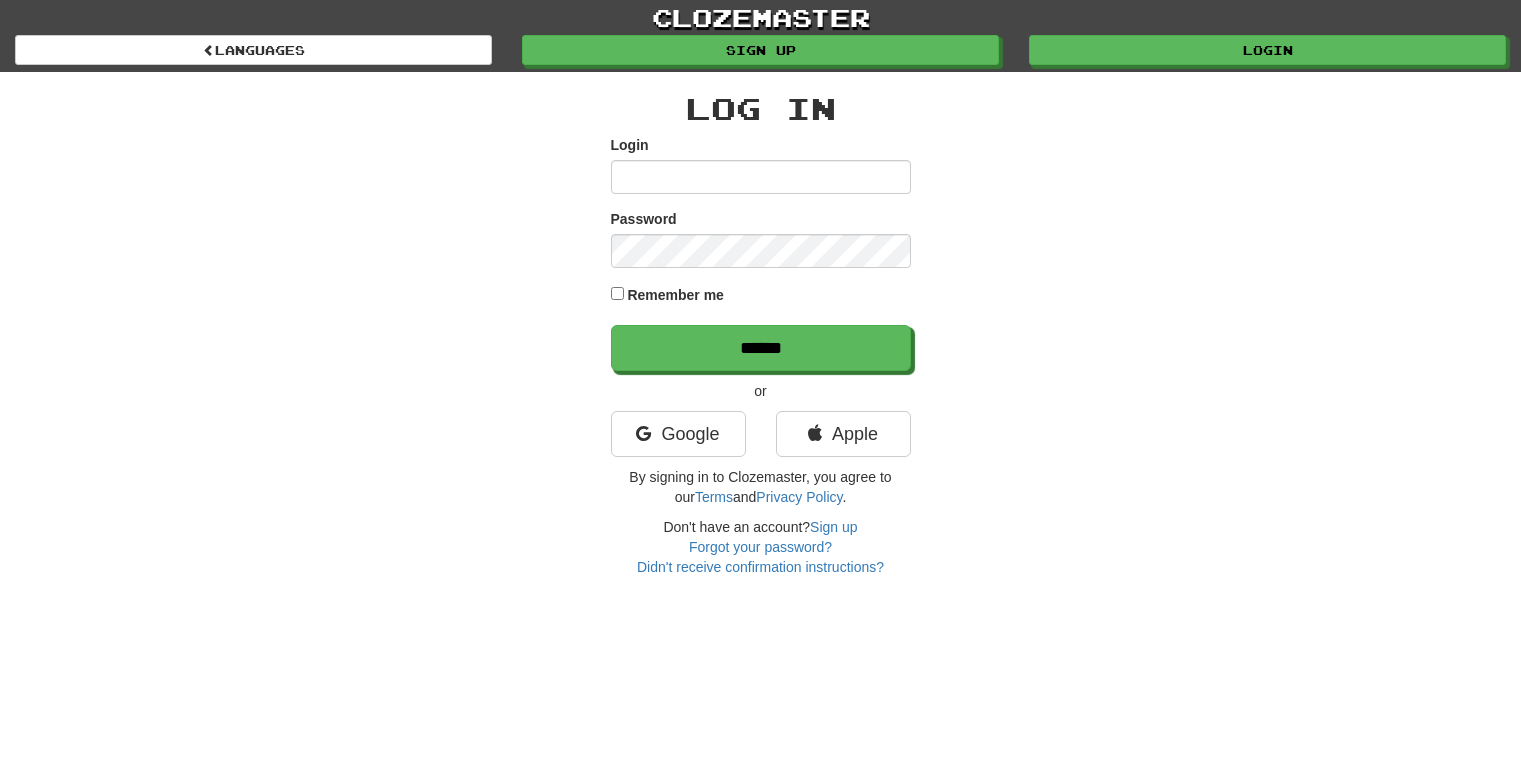 scroll, scrollTop: 0, scrollLeft: 0, axis: both 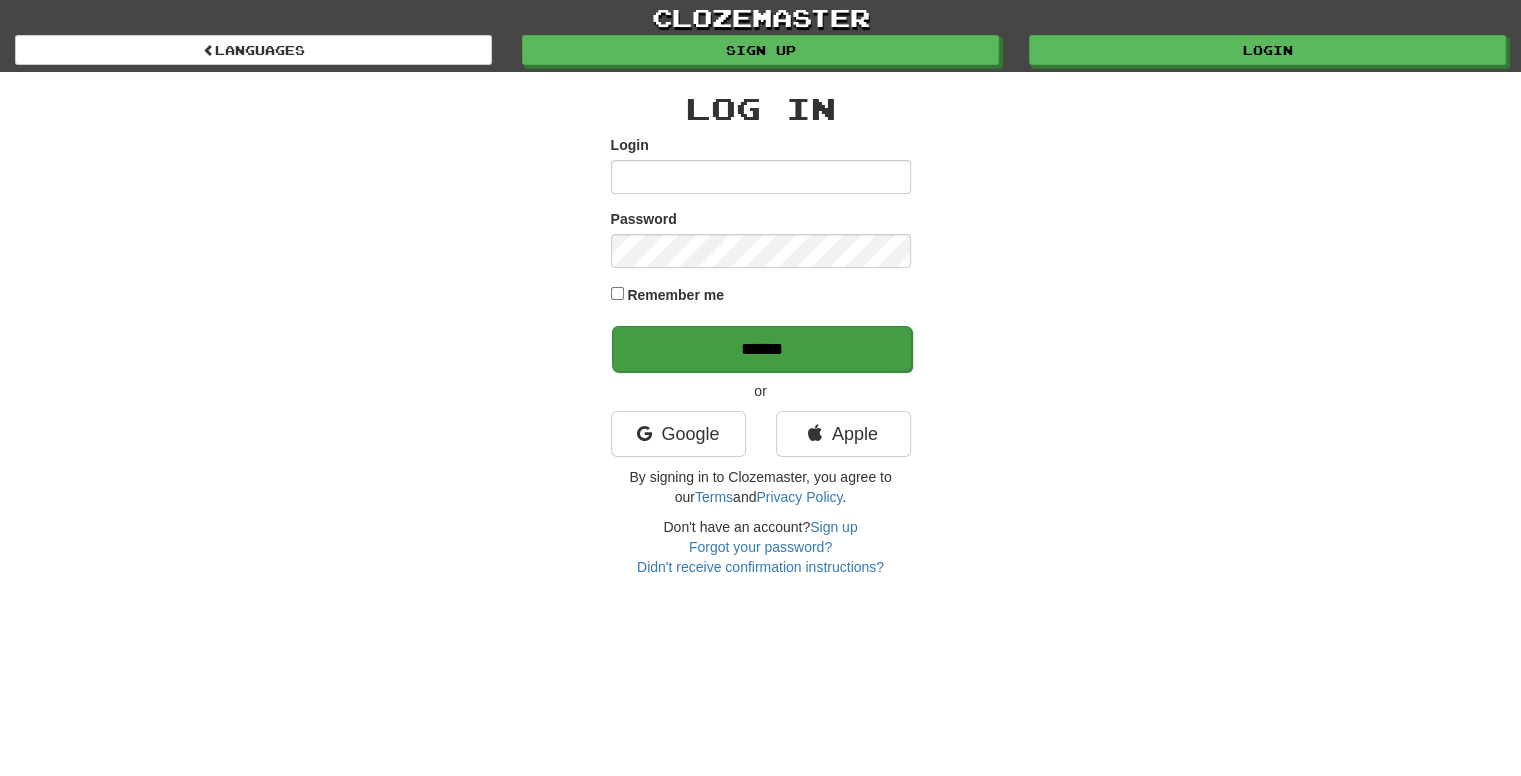 type on "*******" 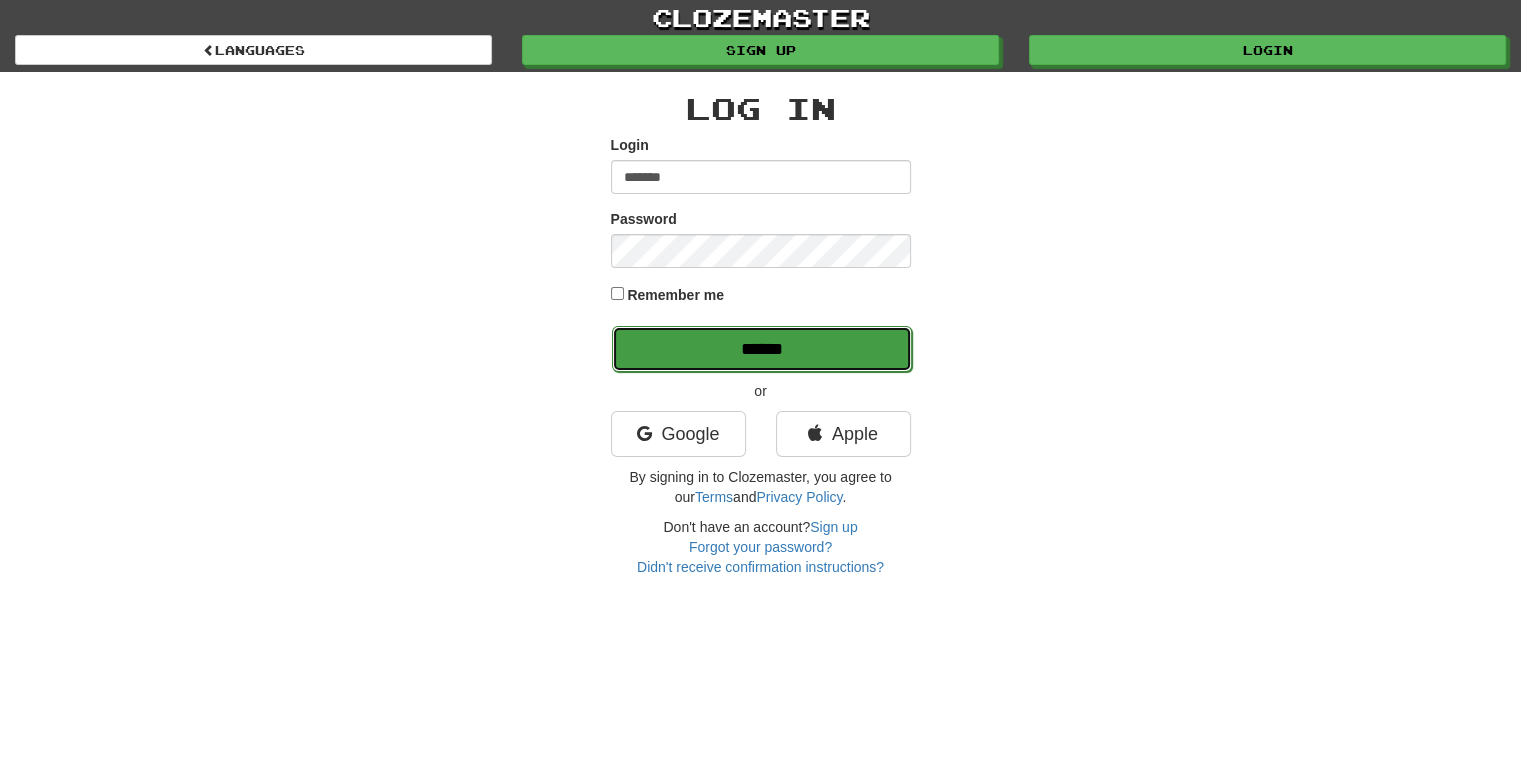 click on "******" at bounding box center (762, 349) 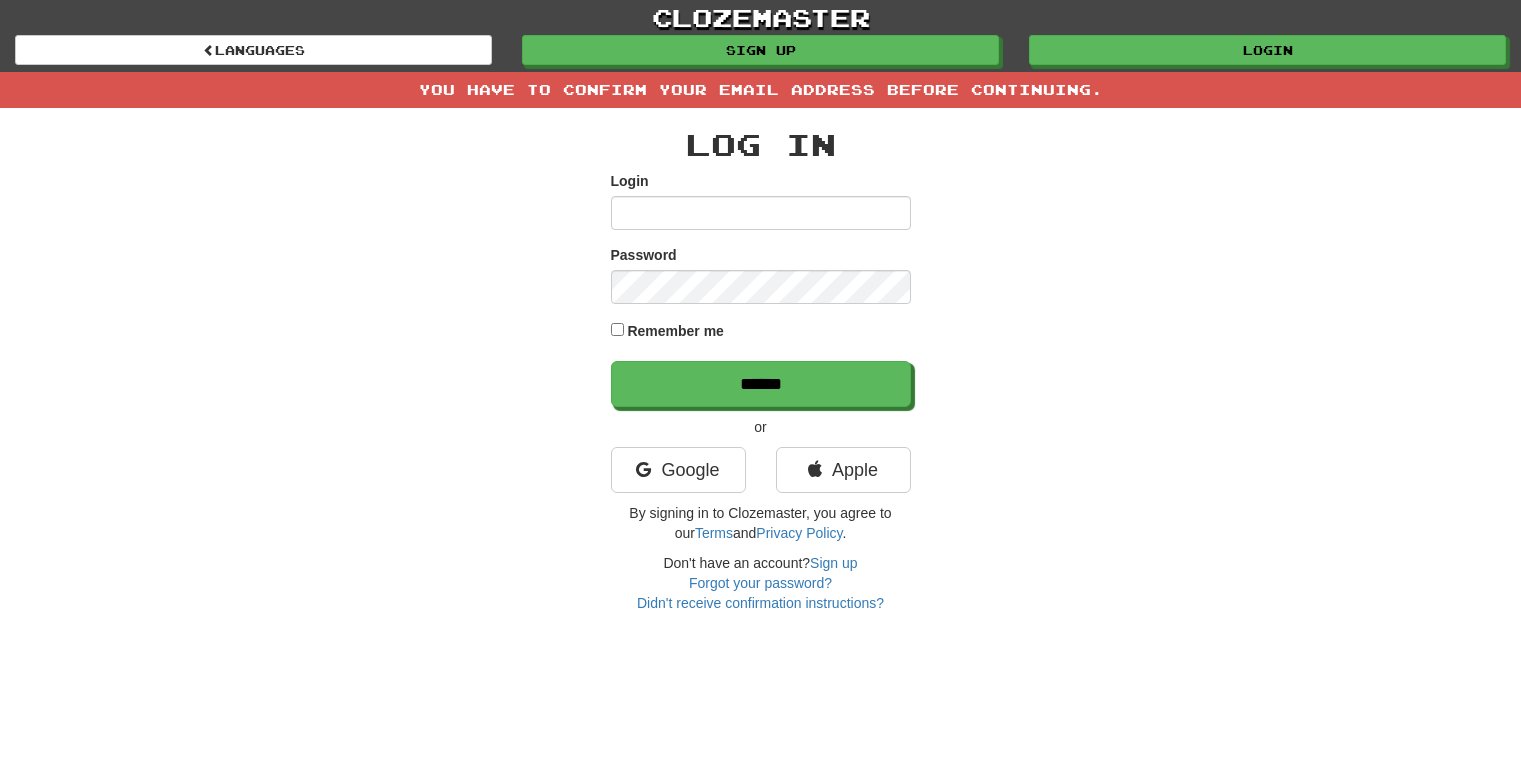 scroll, scrollTop: 0, scrollLeft: 0, axis: both 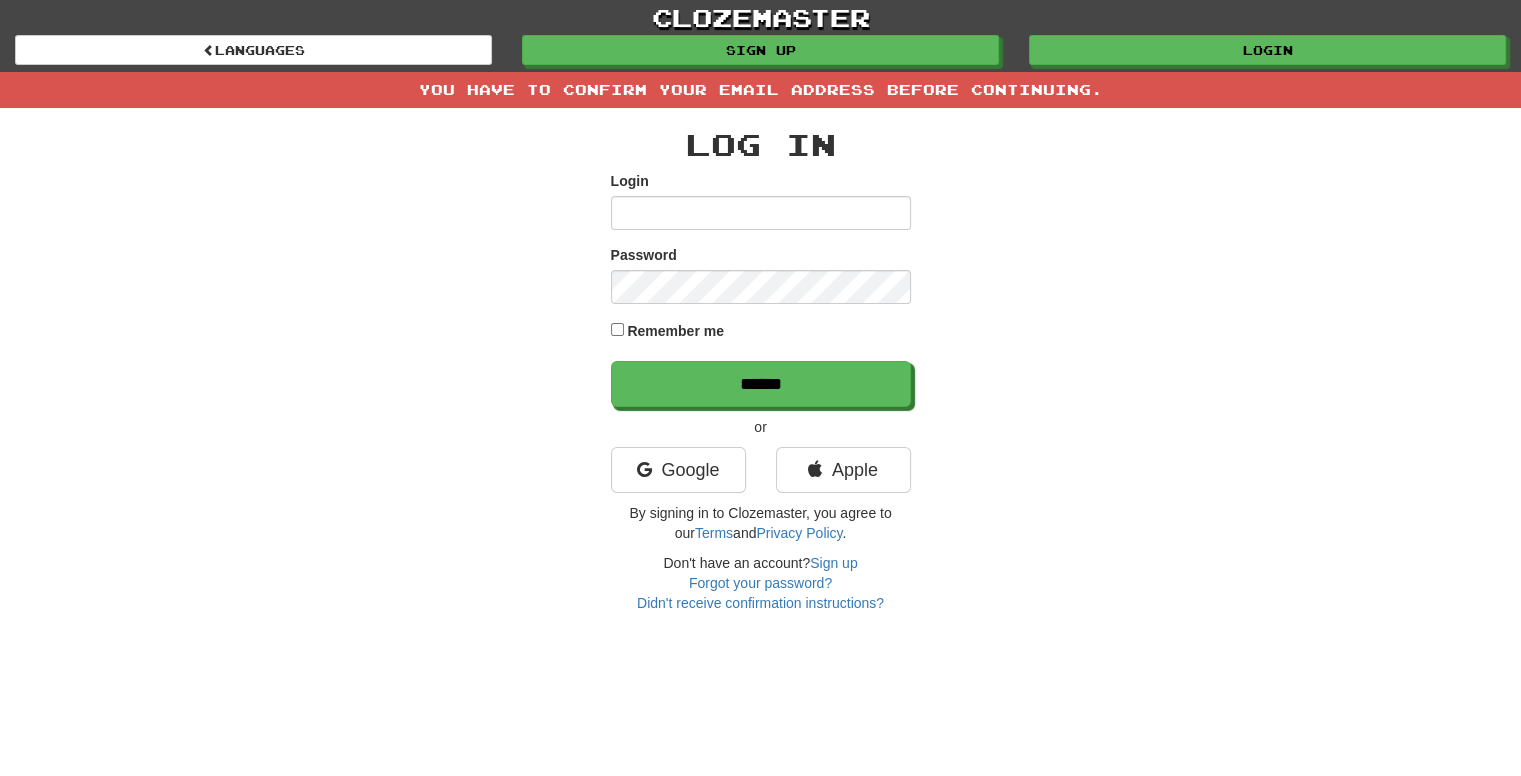 type on "*******" 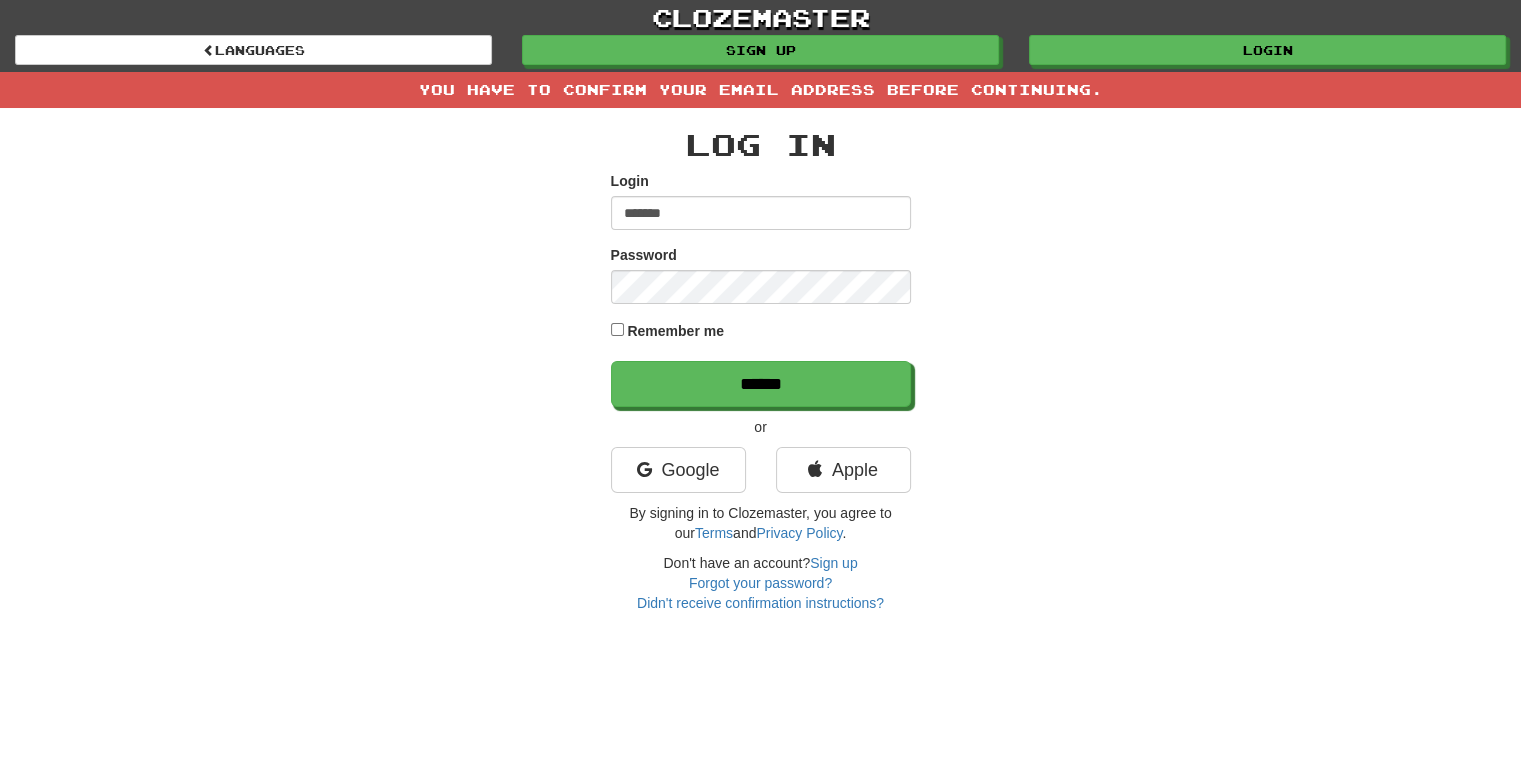 click on "*******" at bounding box center (761, 213) 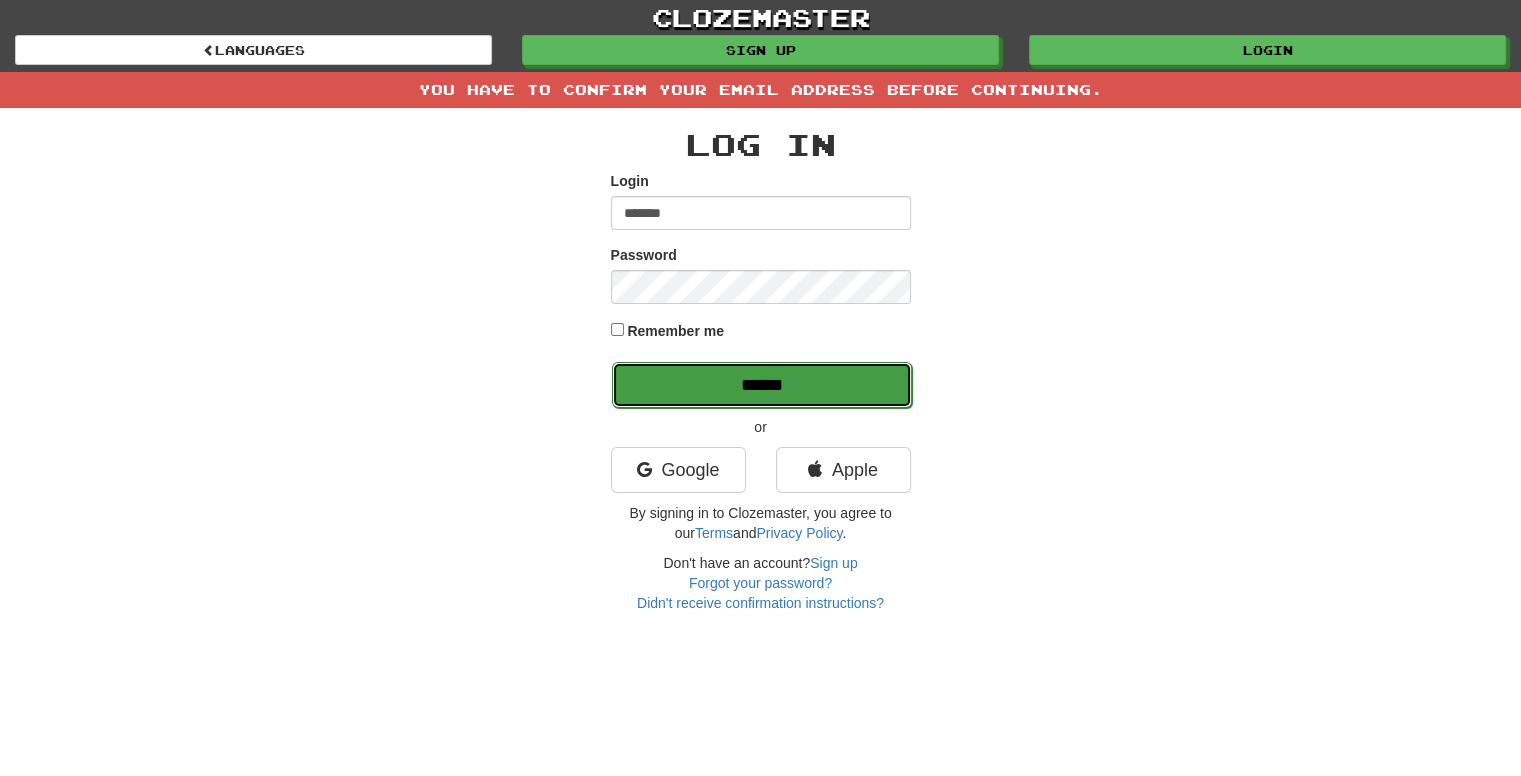 click on "******" at bounding box center (762, 385) 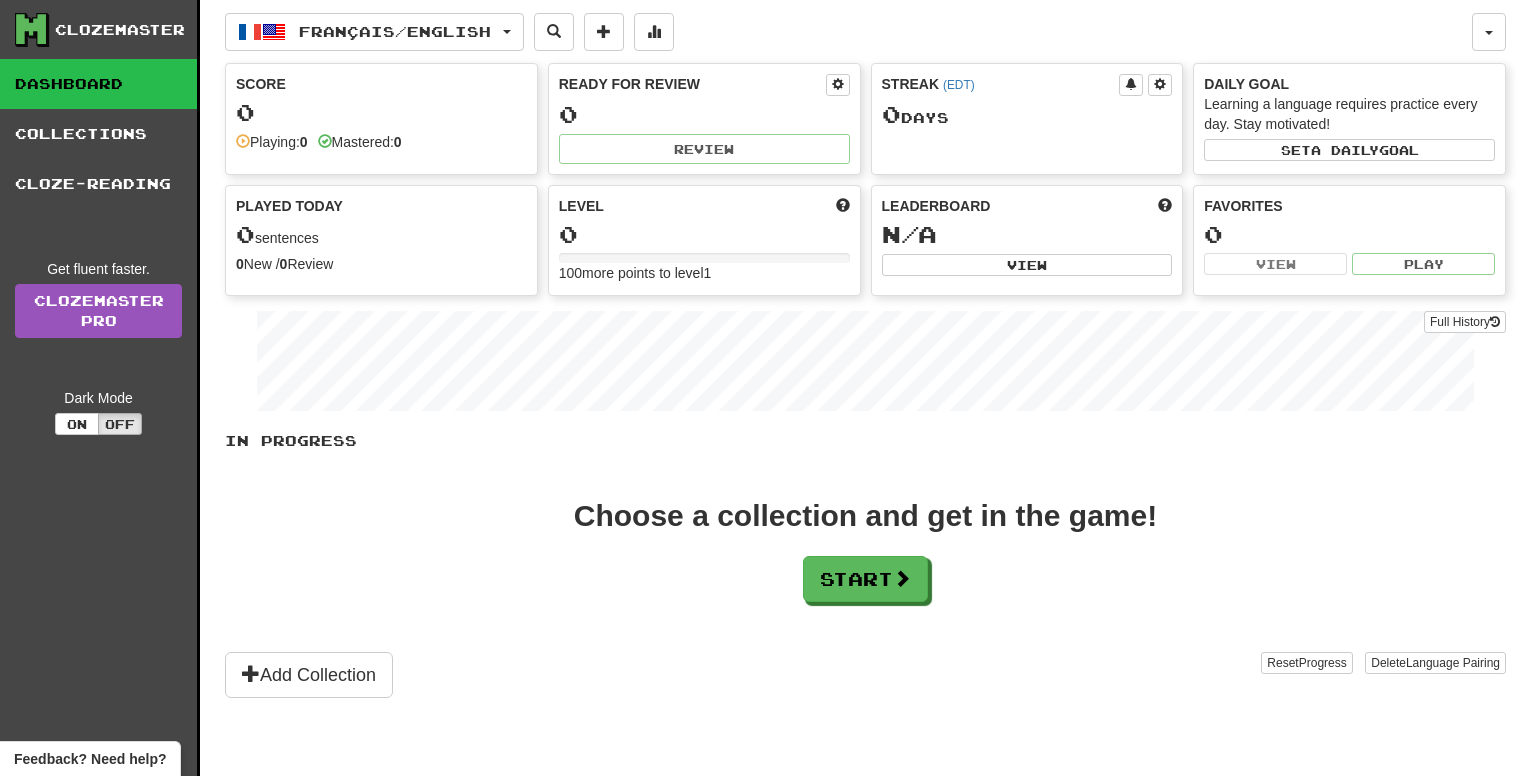 scroll, scrollTop: 0, scrollLeft: 0, axis: both 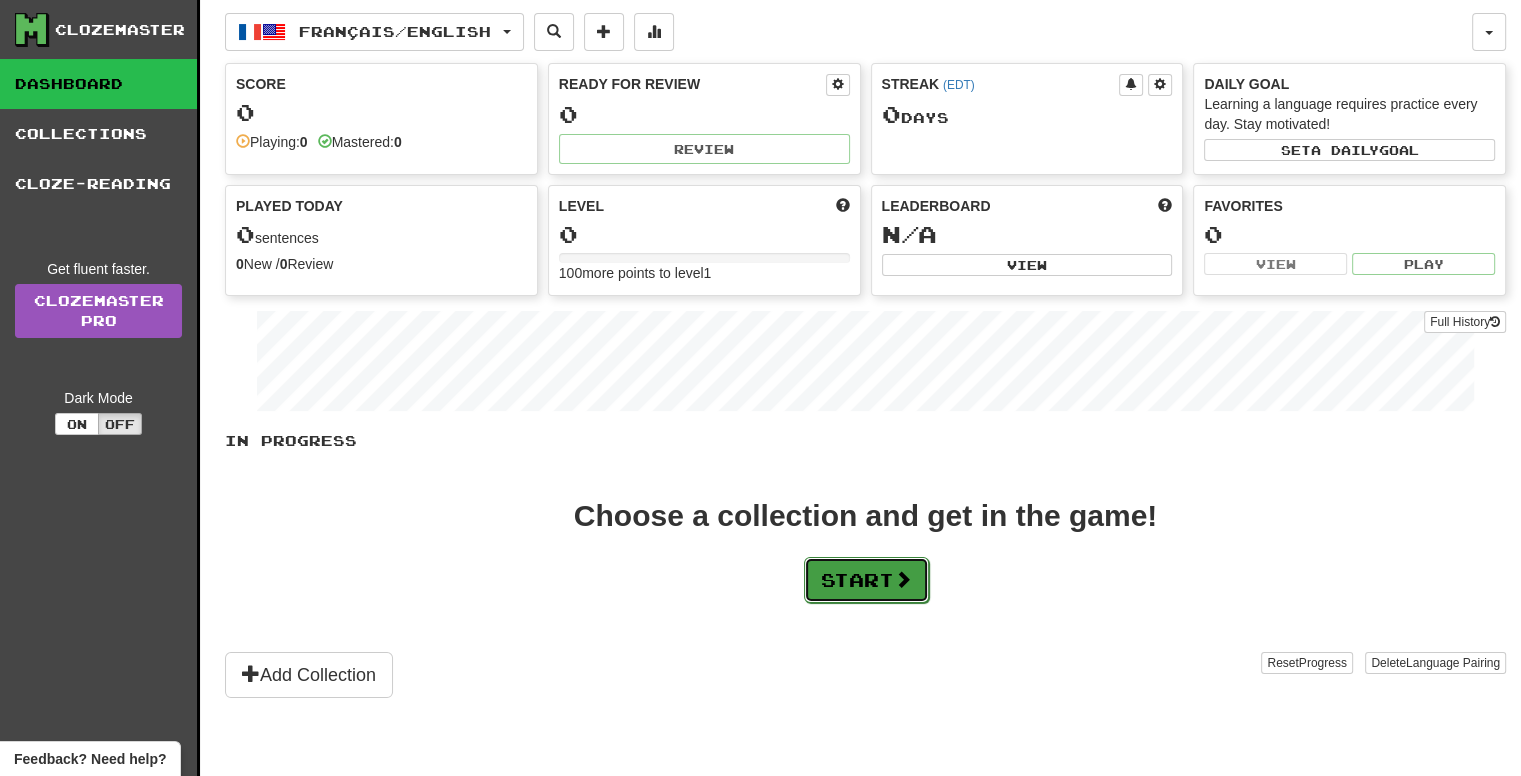 click on "Start" at bounding box center (866, 580) 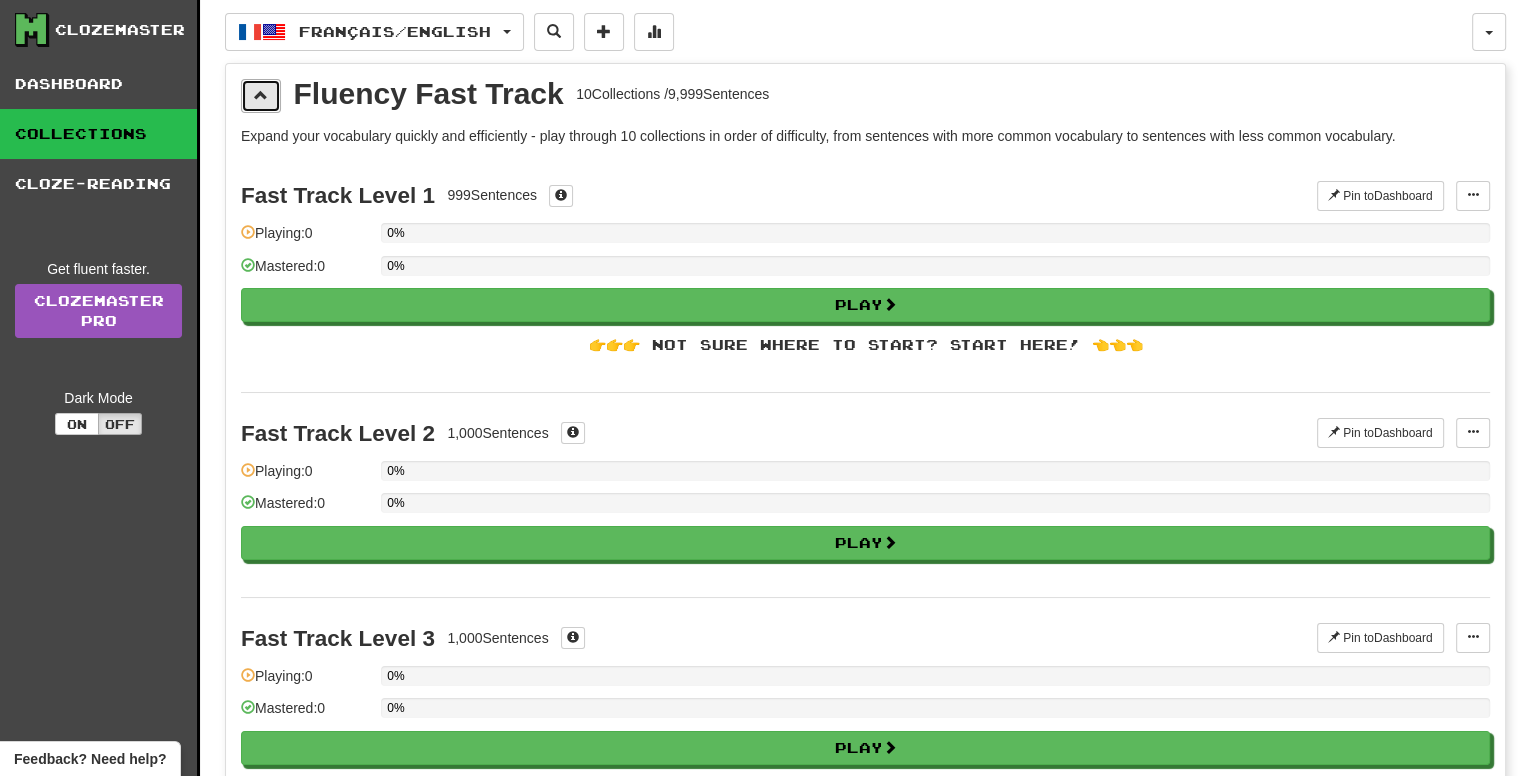 click at bounding box center [261, 95] 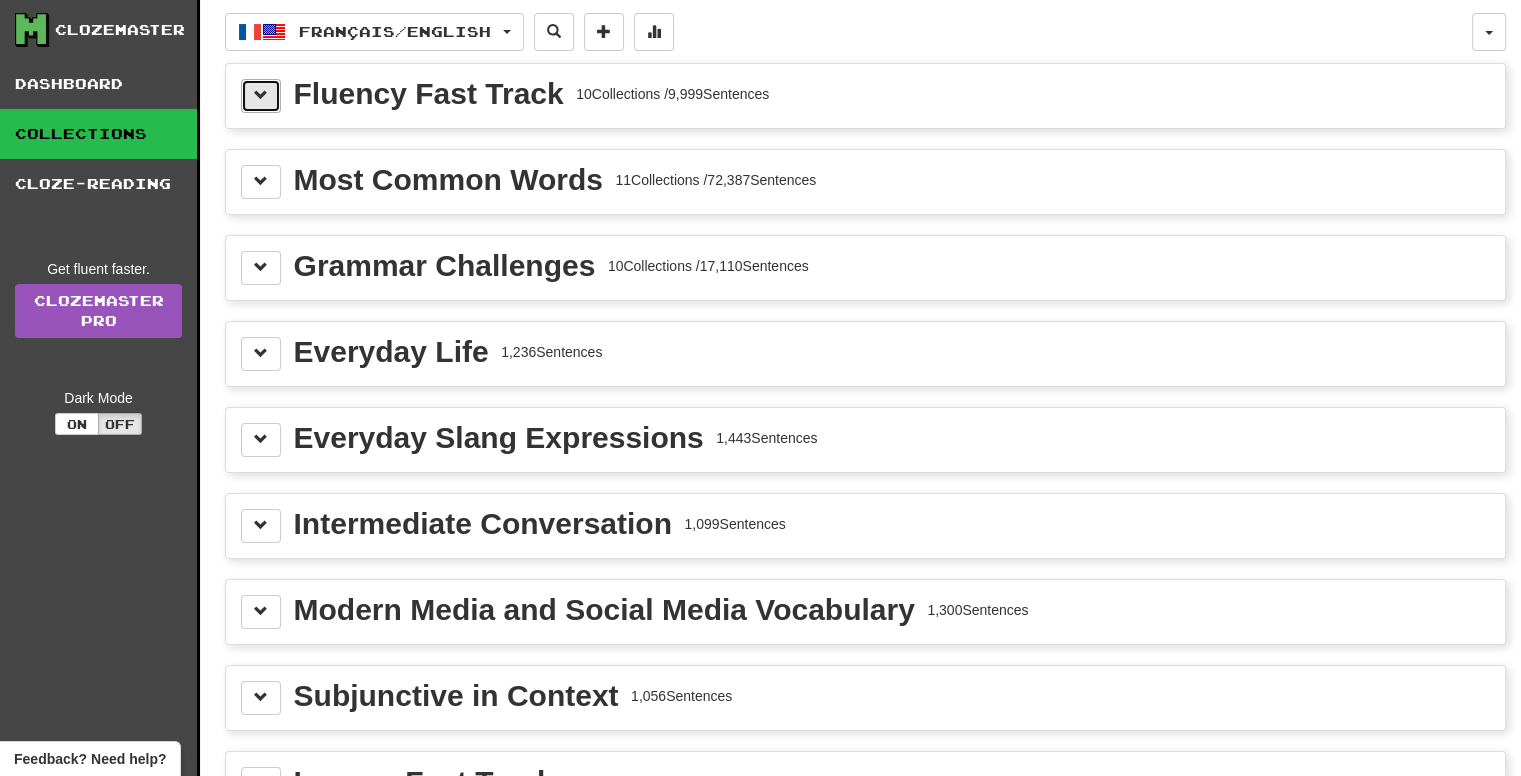 click at bounding box center [261, 95] 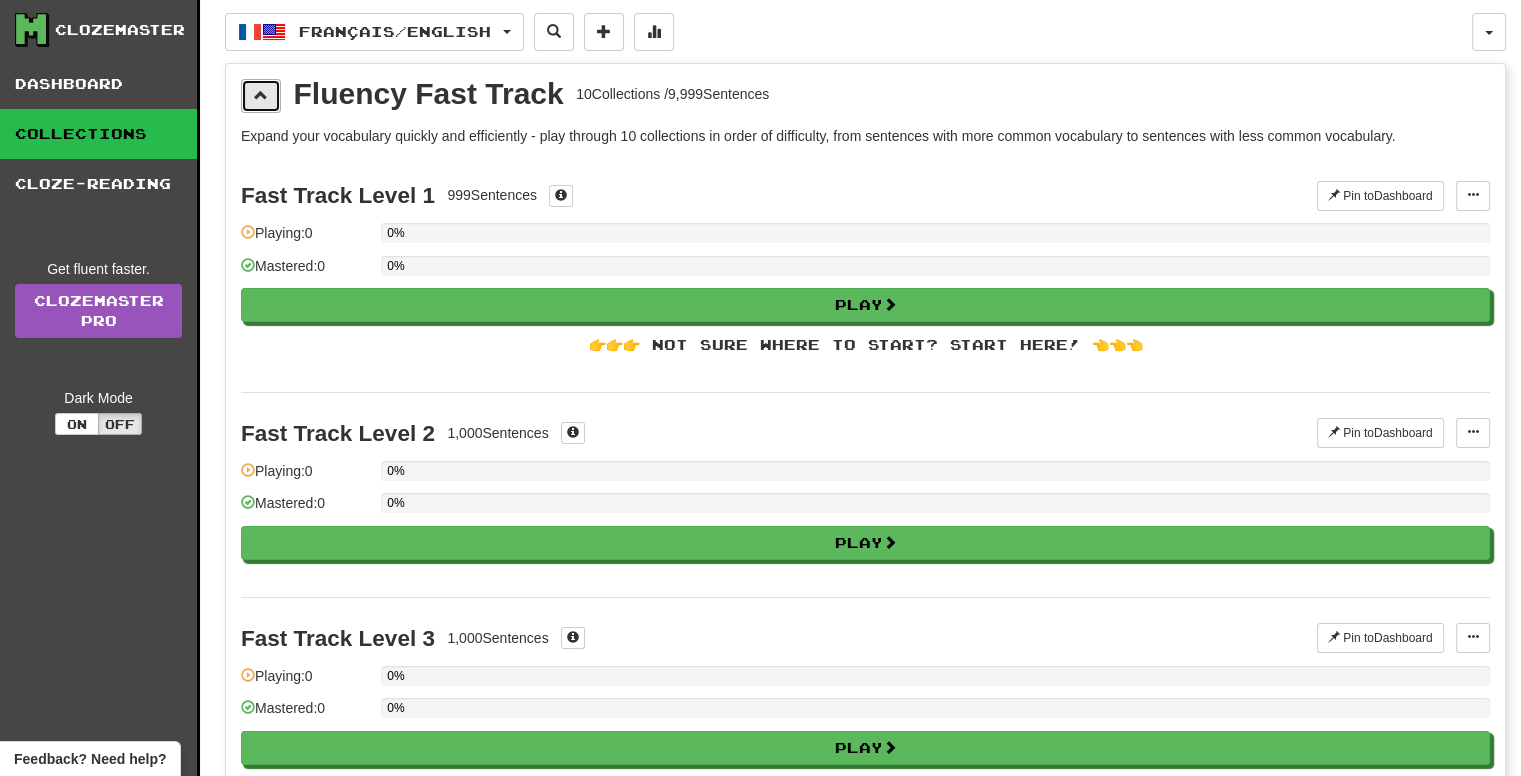 click at bounding box center (261, 95) 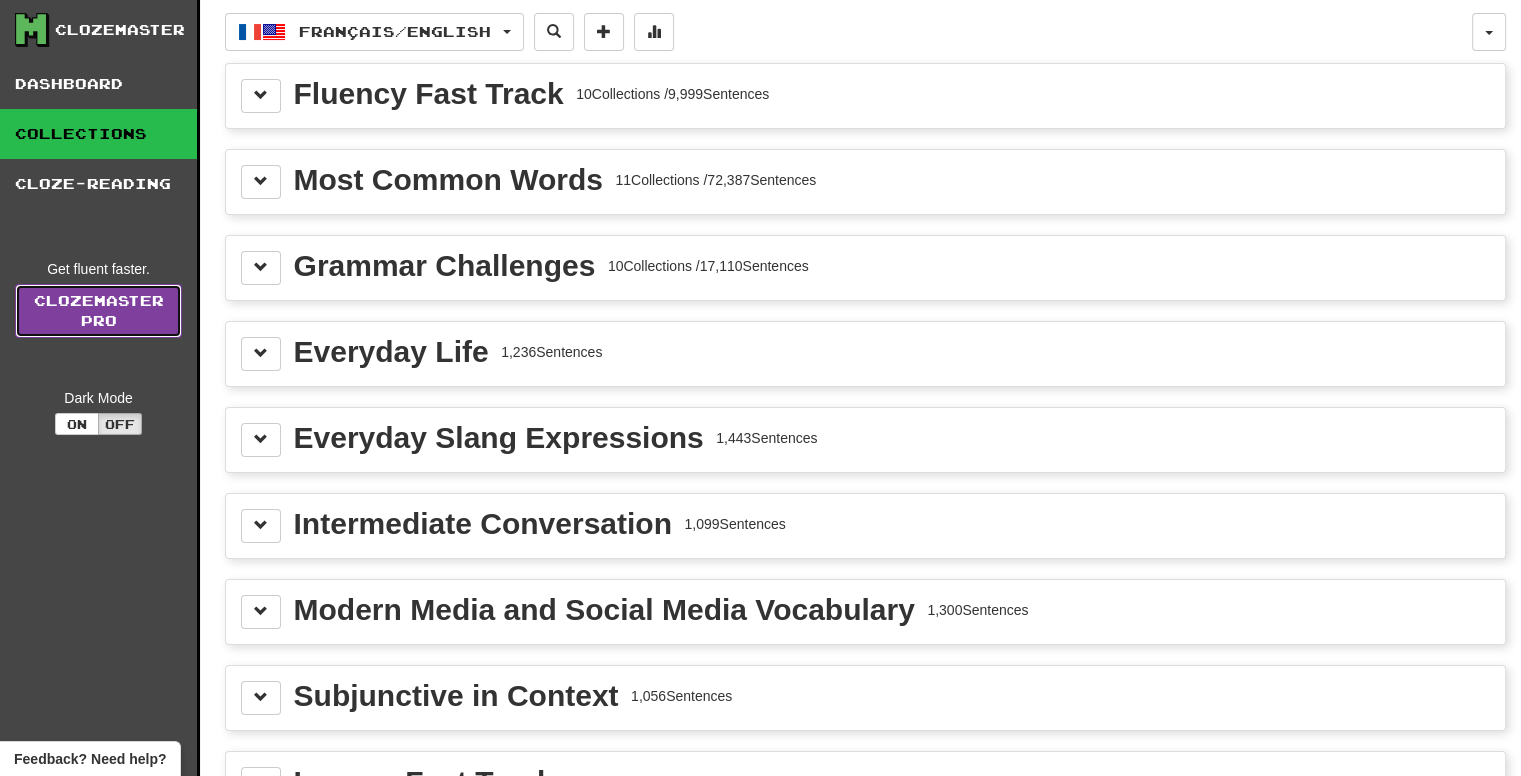 click on "Clozemaster Pro" at bounding box center (98, 311) 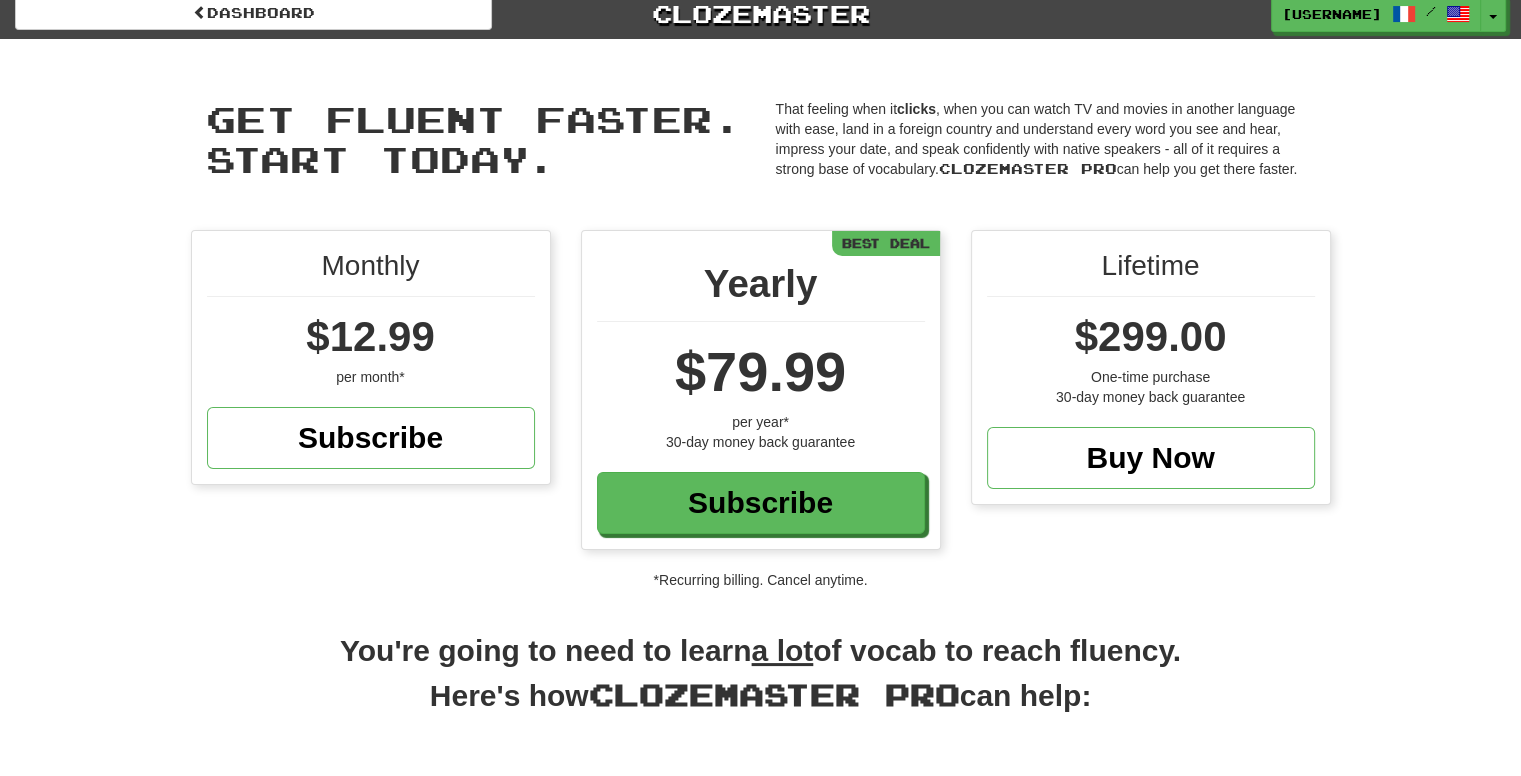 scroll, scrollTop: 0, scrollLeft: 0, axis: both 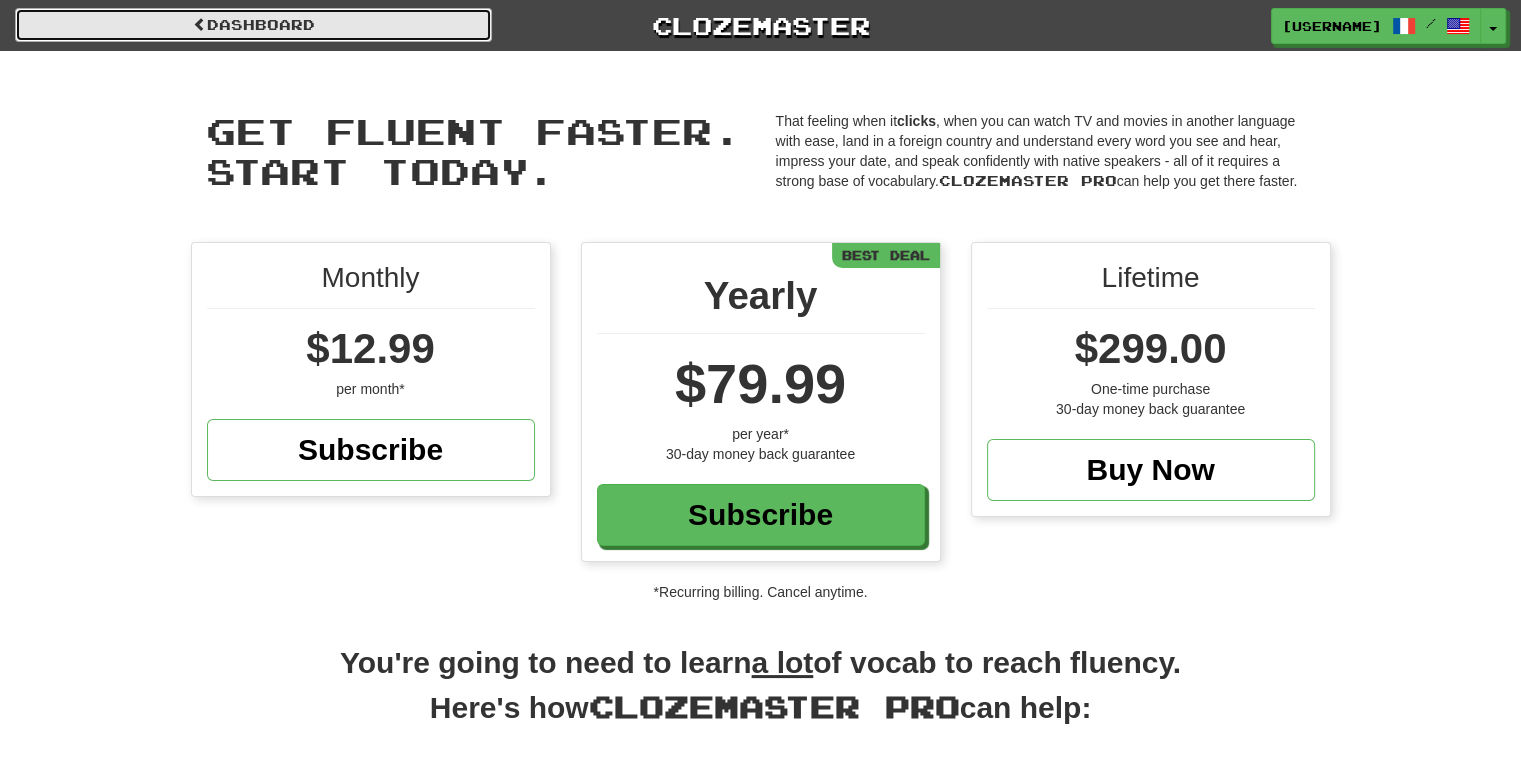 click on "Dashboard" at bounding box center [253, 25] 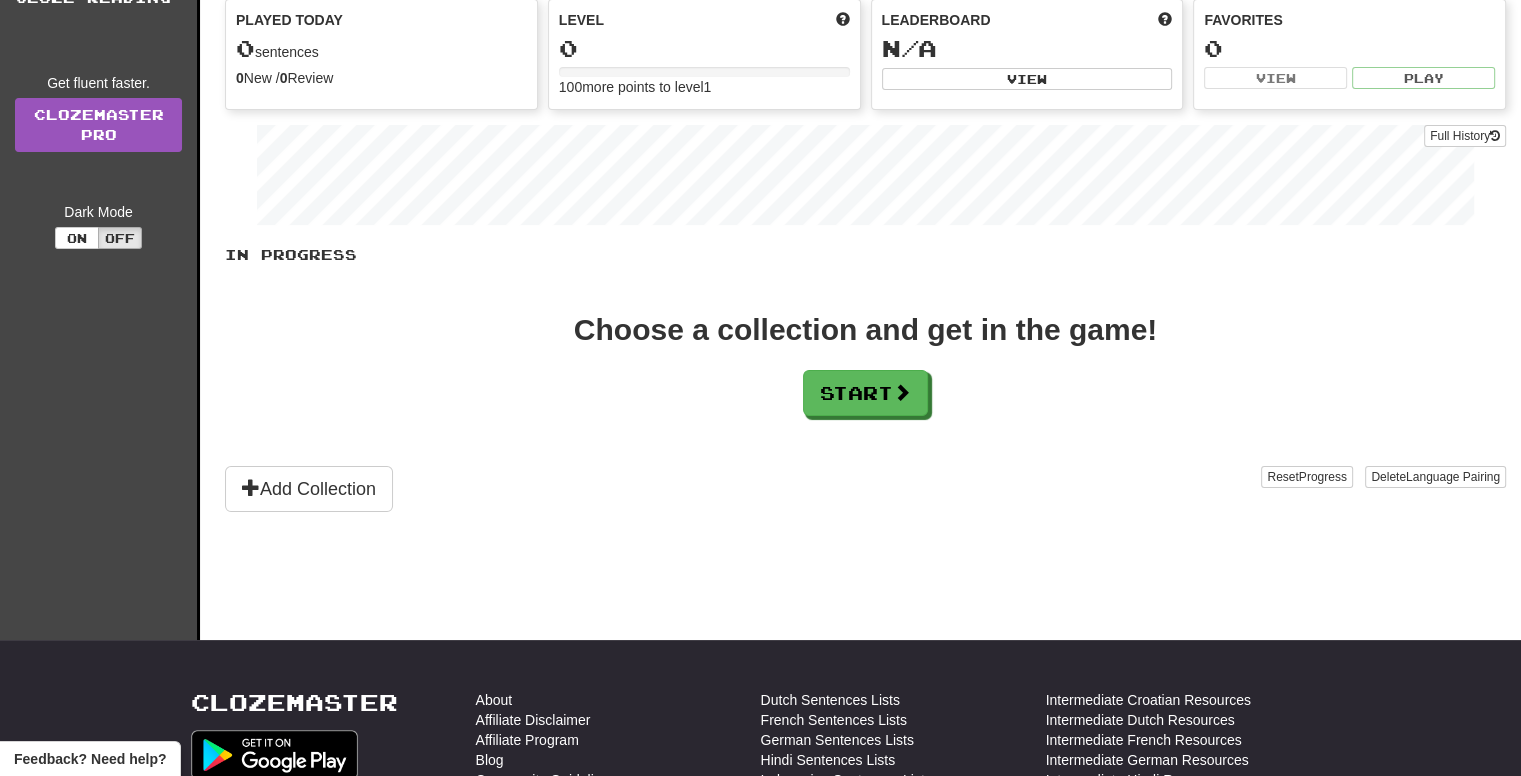 scroll, scrollTop: 0, scrollLeft: 0, axis: both 